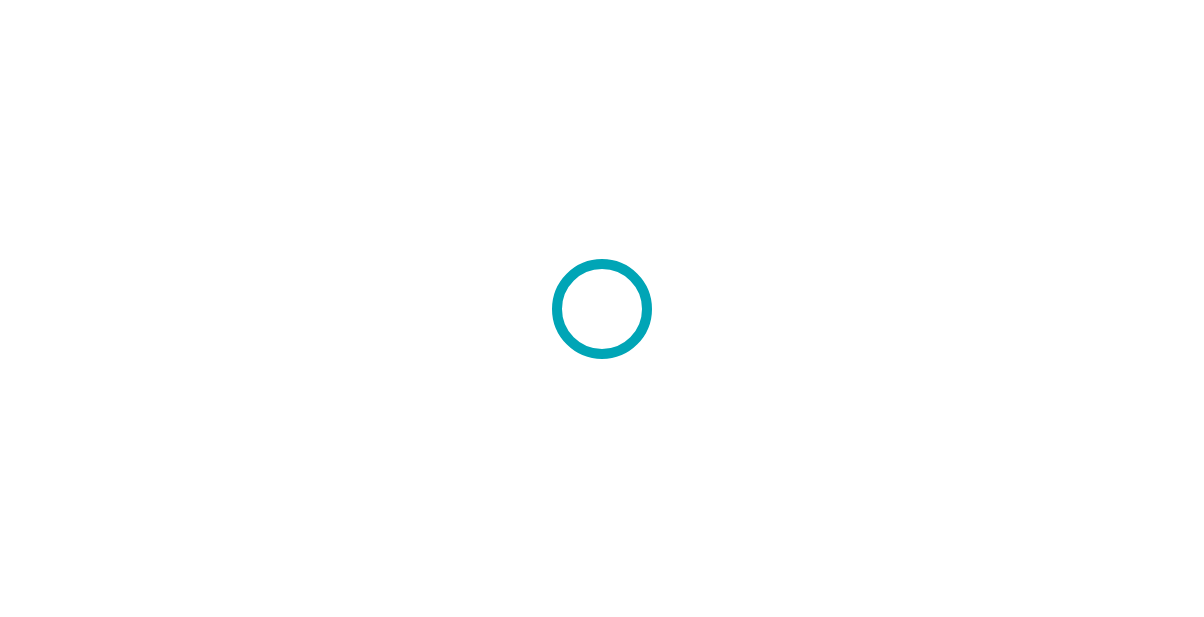 scroll, scrollTop: 0, scrollLeft: 0, axis: both 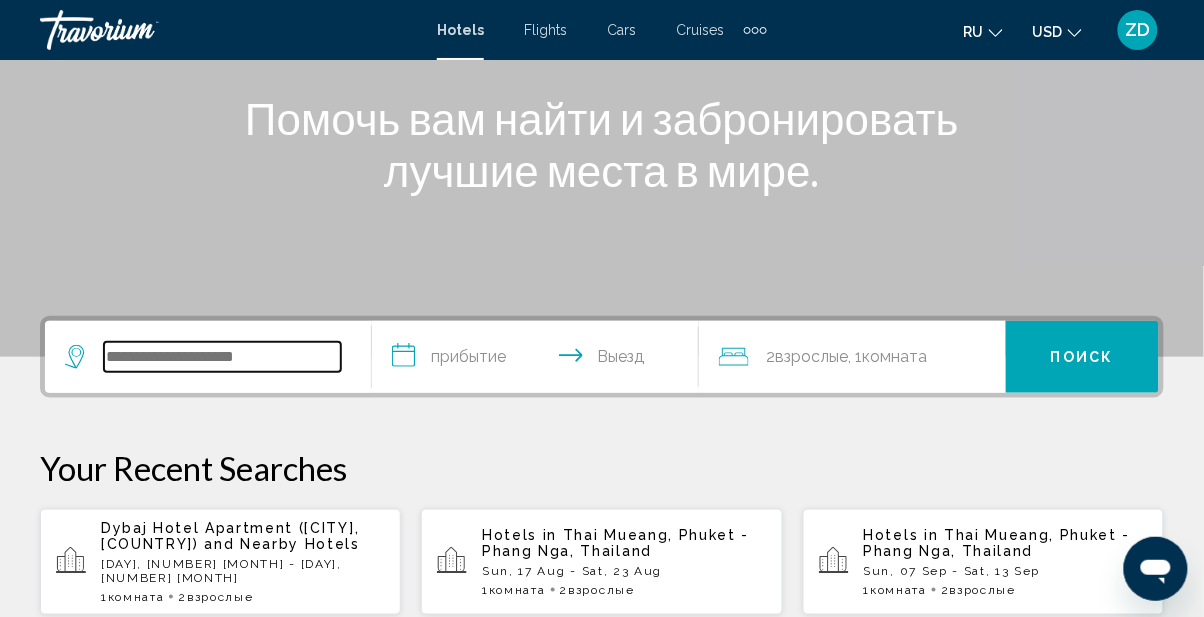 click at bounding box center [222, 357] 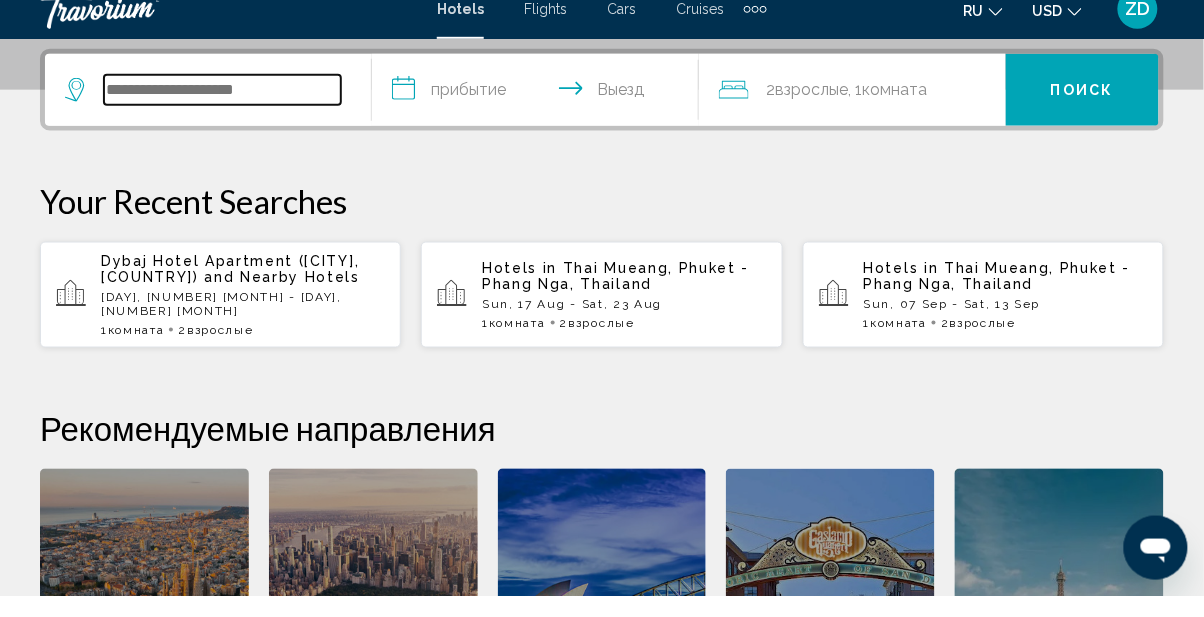 scroll, scrollTop: 493, scrollLeft: 0, axis: vertical 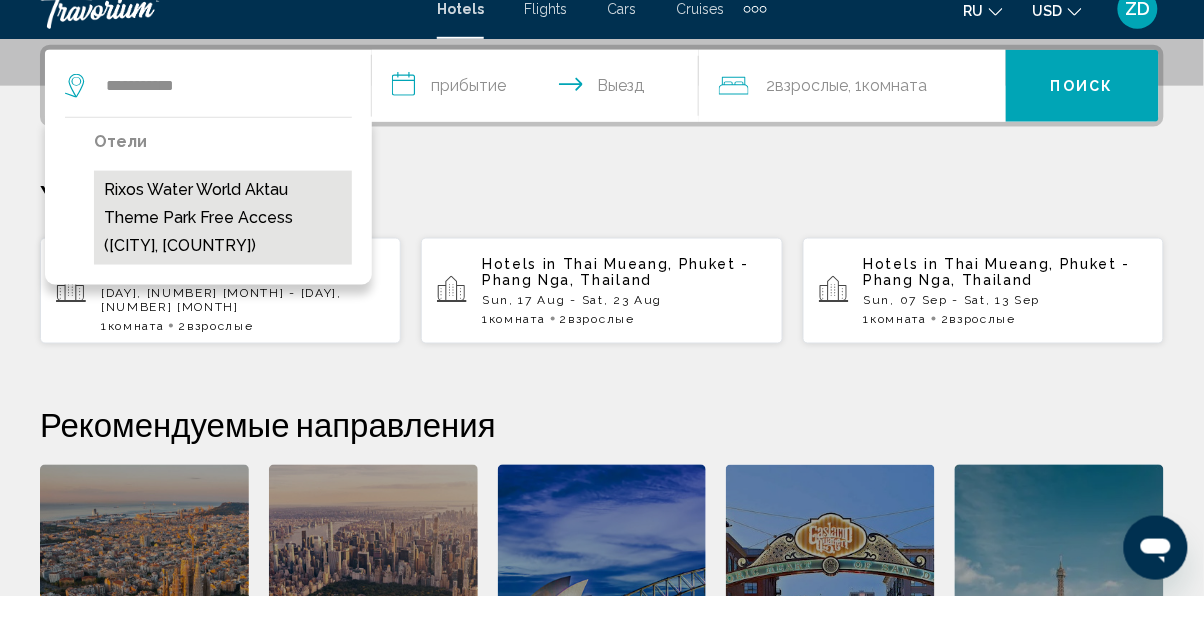 click on "Rixos Water World Aktau Theme Park Free Access ([CITY], [COUNTRY])" at bounding box center [223, 239] 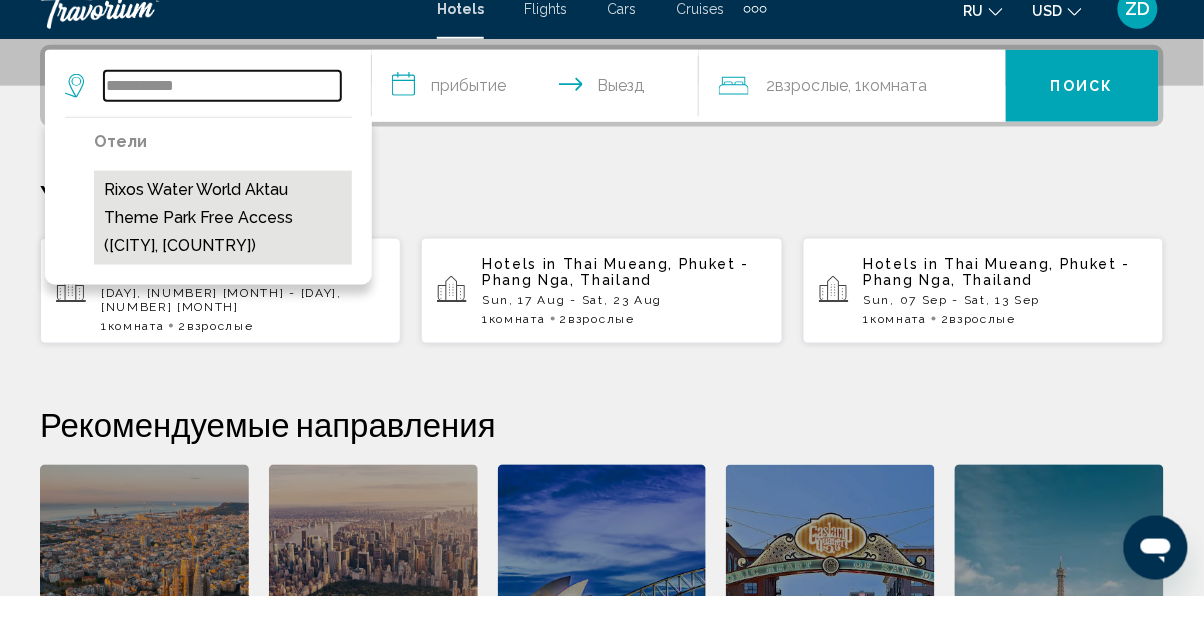 type on "**********" 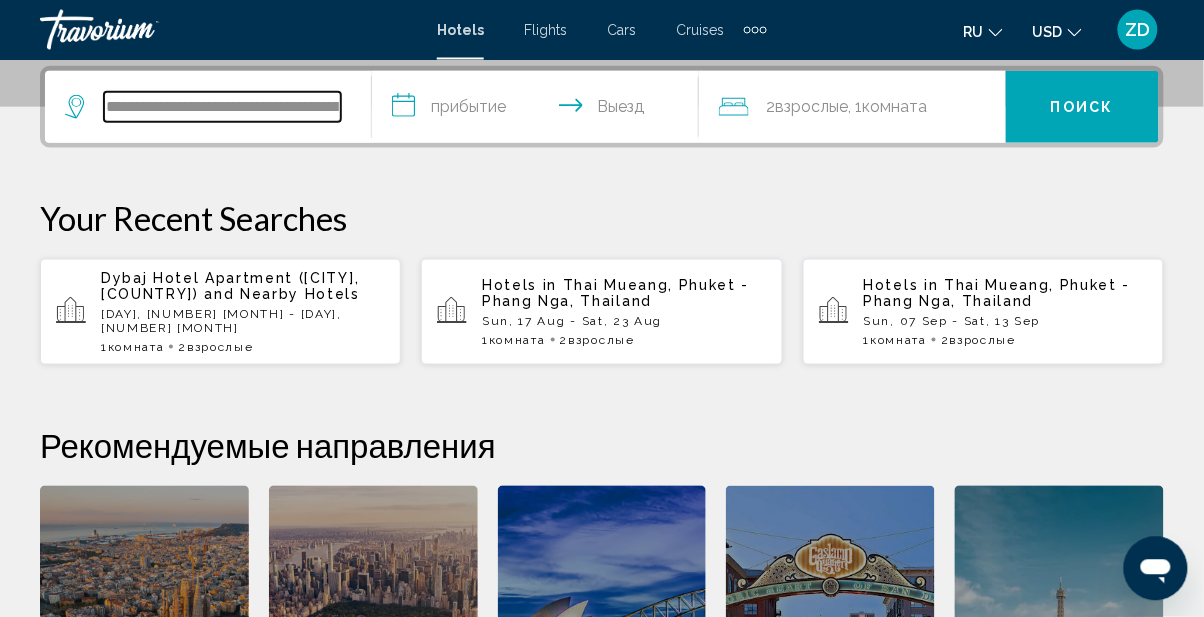 scroll, scrollTop: 493, scrollLeft: 0, axis: vertical 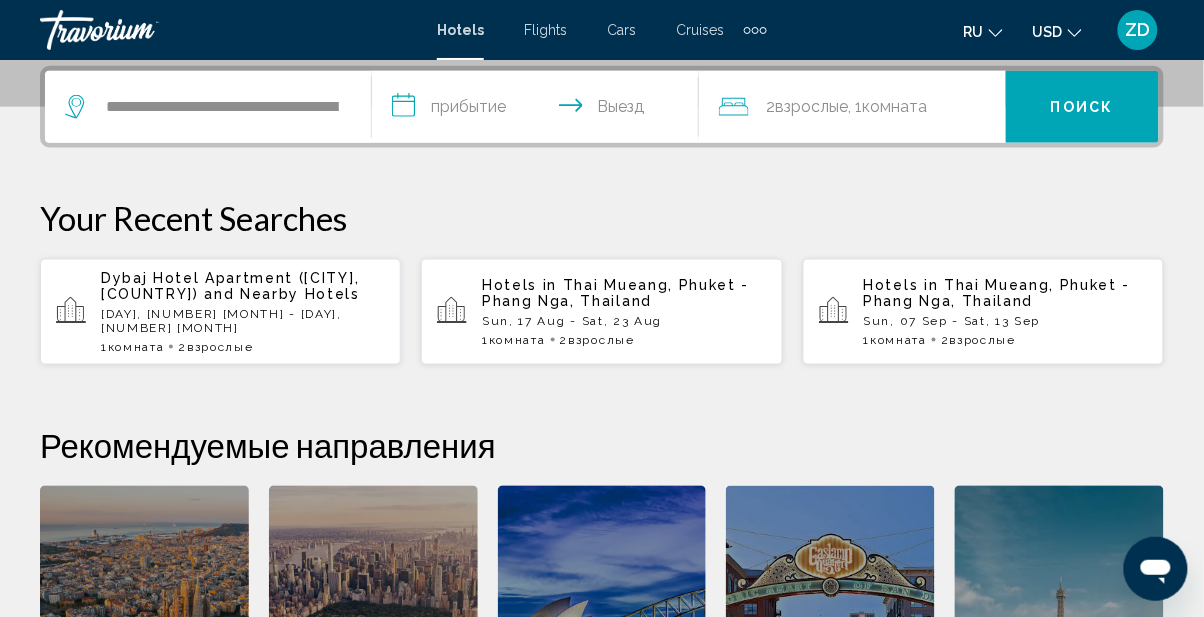click on "**********" at bounding box center (539, 110) 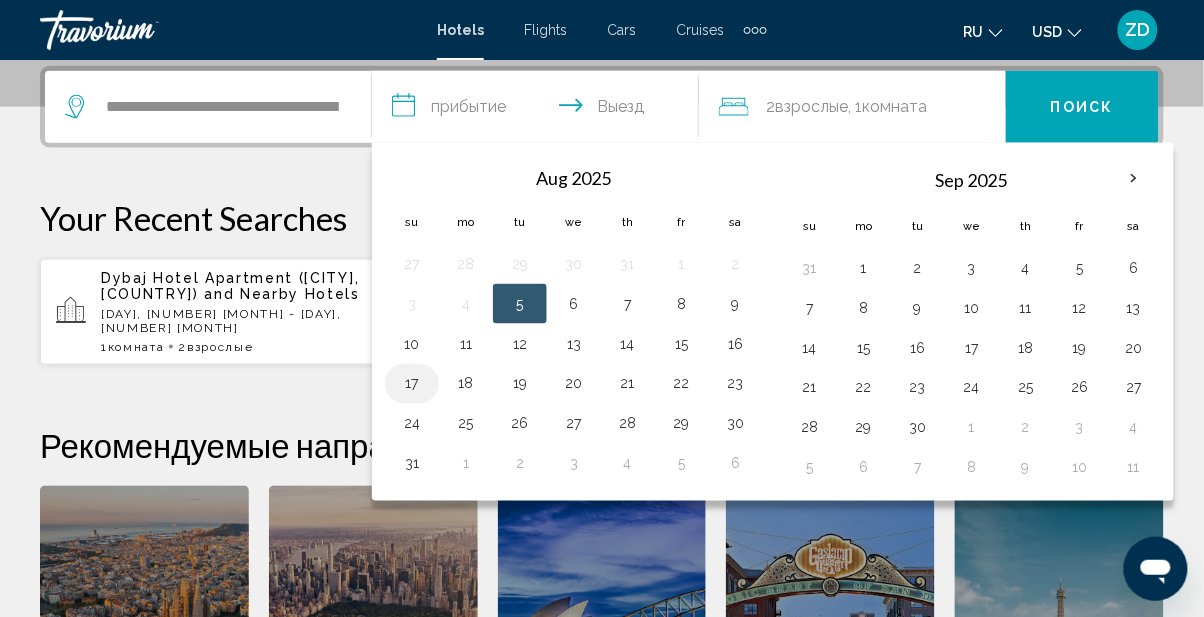 click on "17" at bounding box center (412, 384) 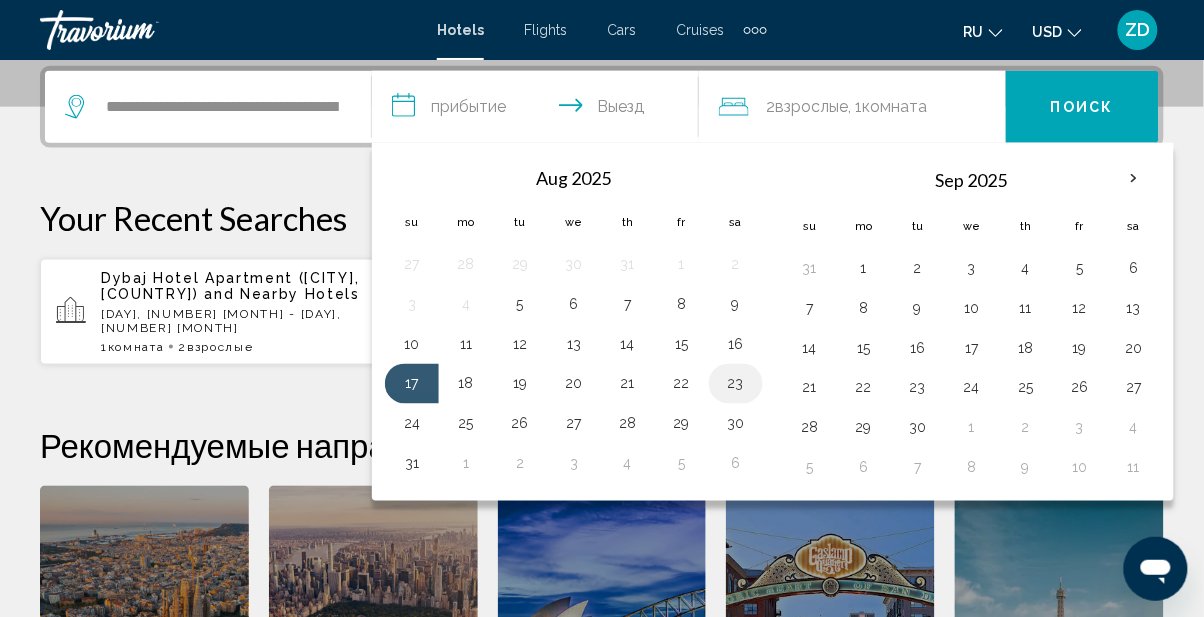 click on "23" at bounding box center [736, 384] 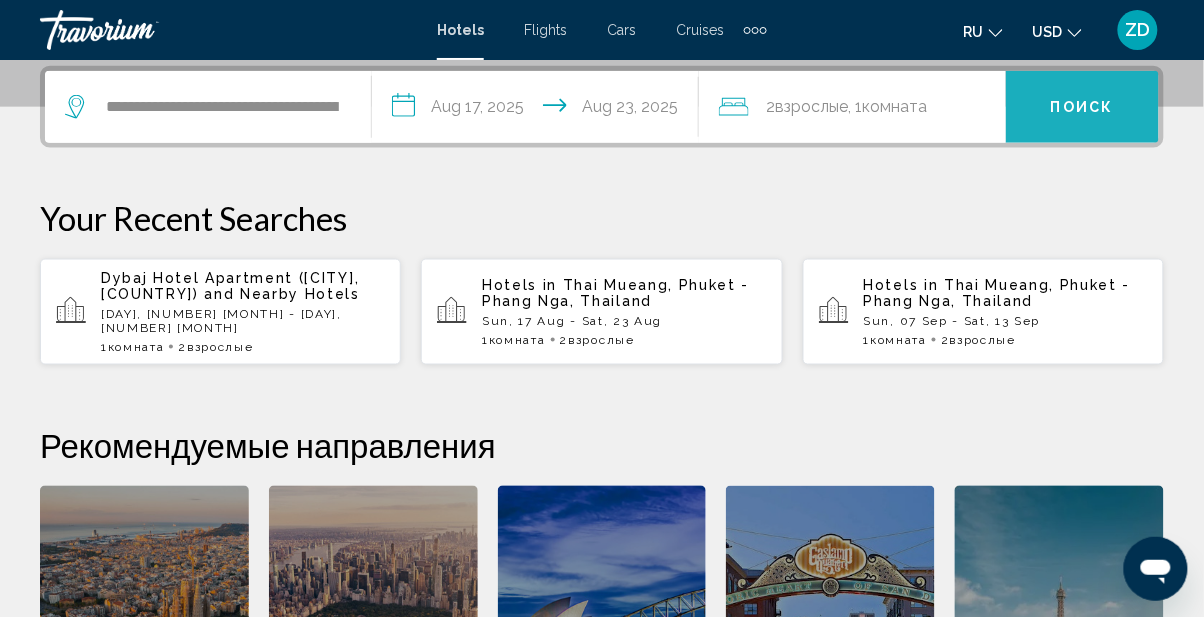 click on "Поиск" at bounding box center (1082, 107) 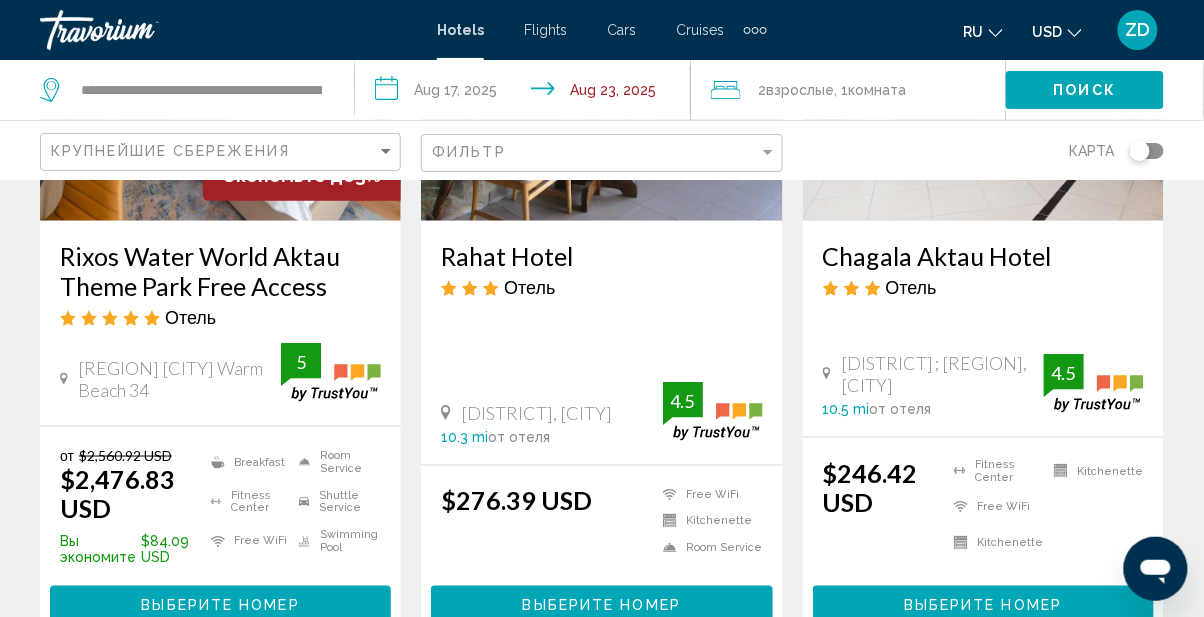 scroll, scrollTop: 352, scrollLeft: 0, axis: vertical 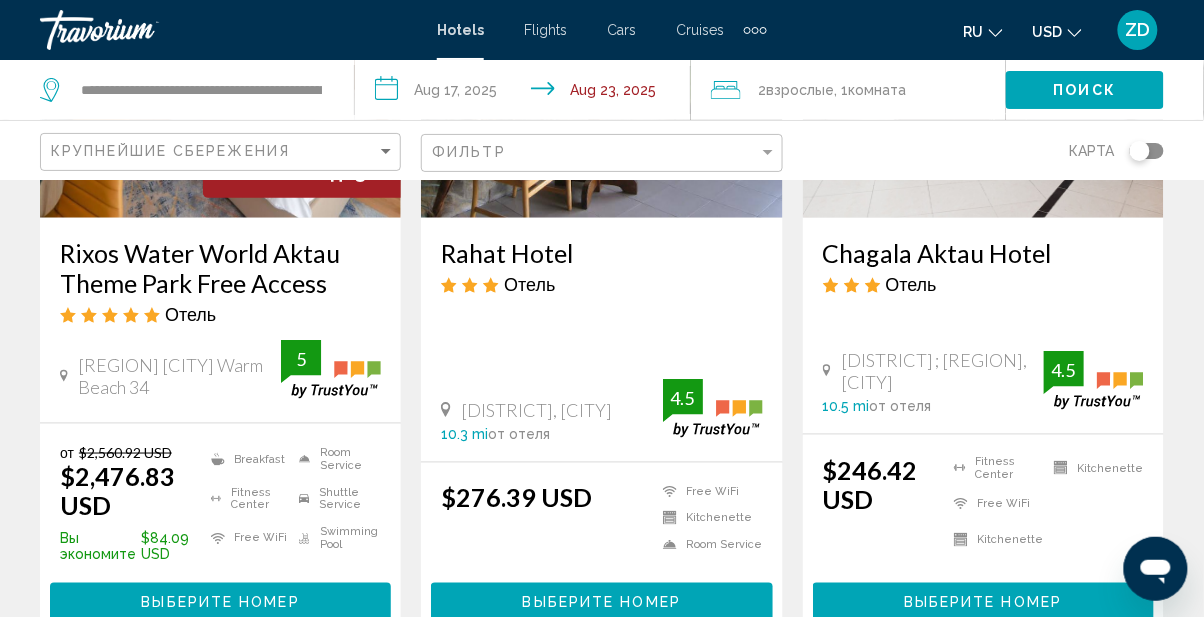 click on "Выберите номер" at bounding box center [220, 601] 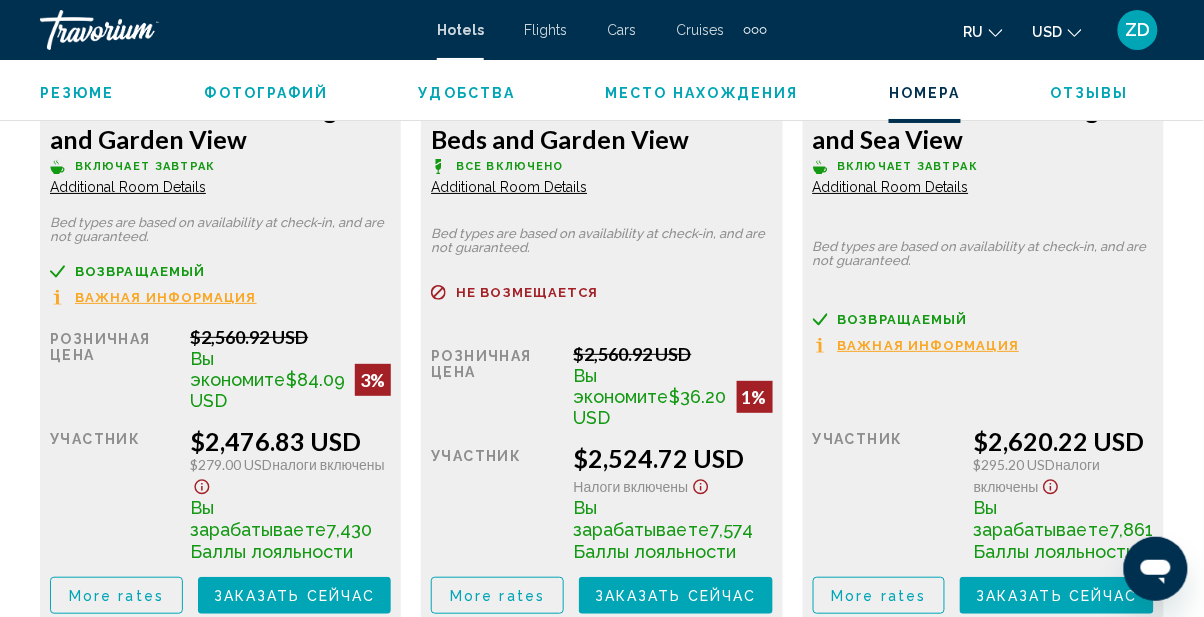 scroll, scrollTop: 3399, scrollLeft: 0, axis: vertical 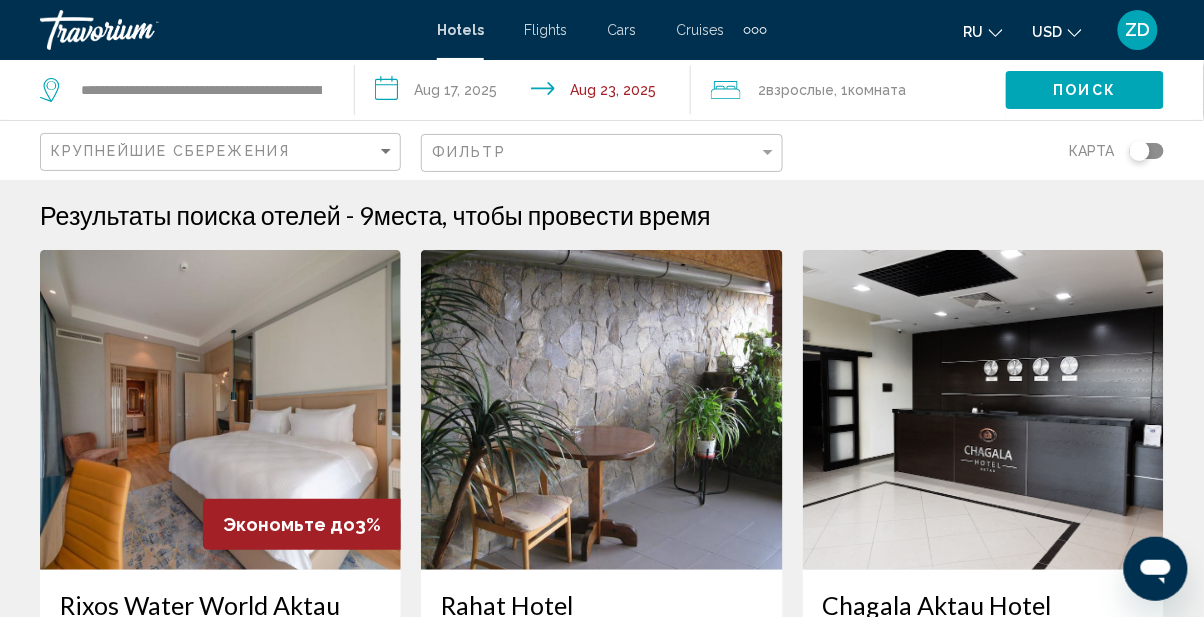 click on "**********" at bounding box center [526, 93] 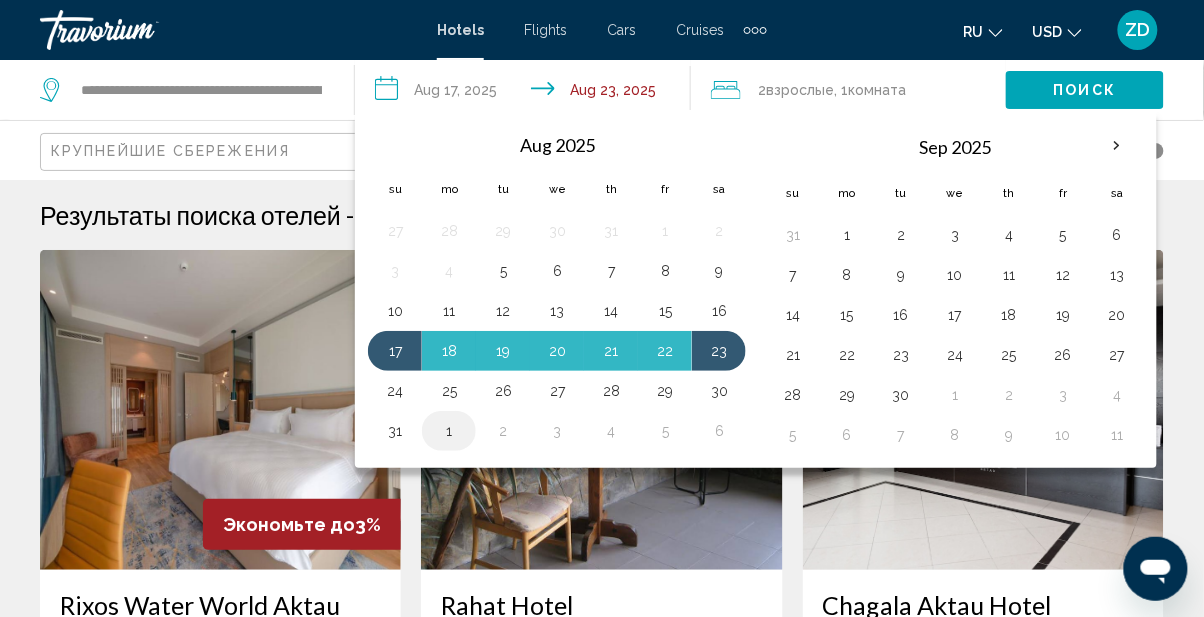 click on "1" at bounding box center [449, 431] 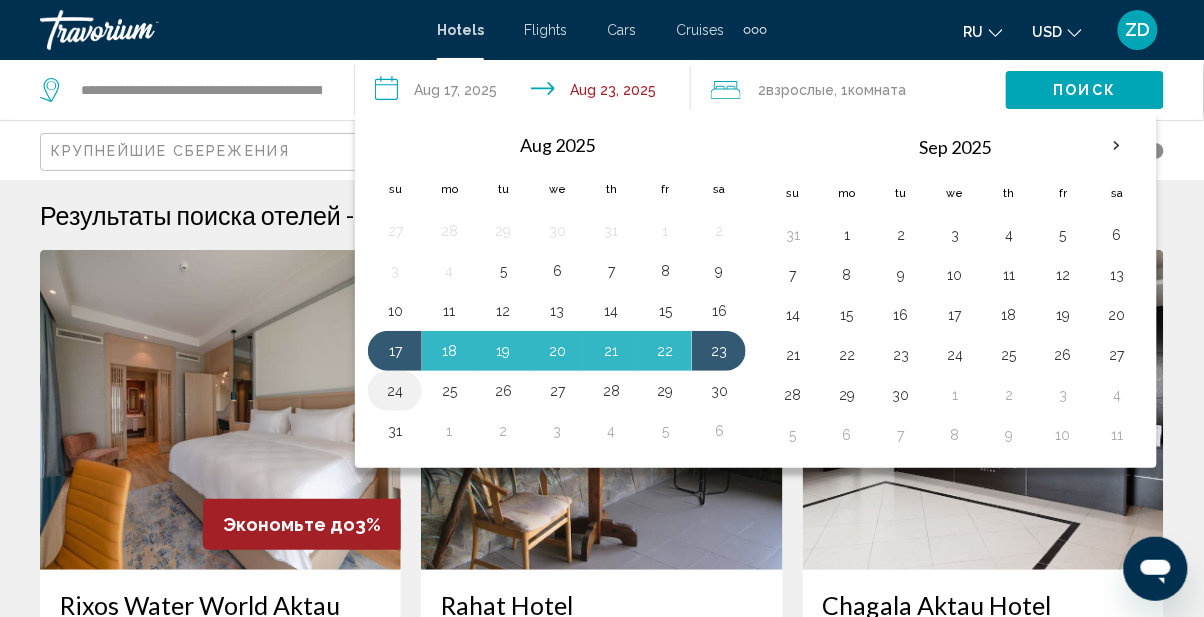 click on "24" at bounding box center (395, 391) 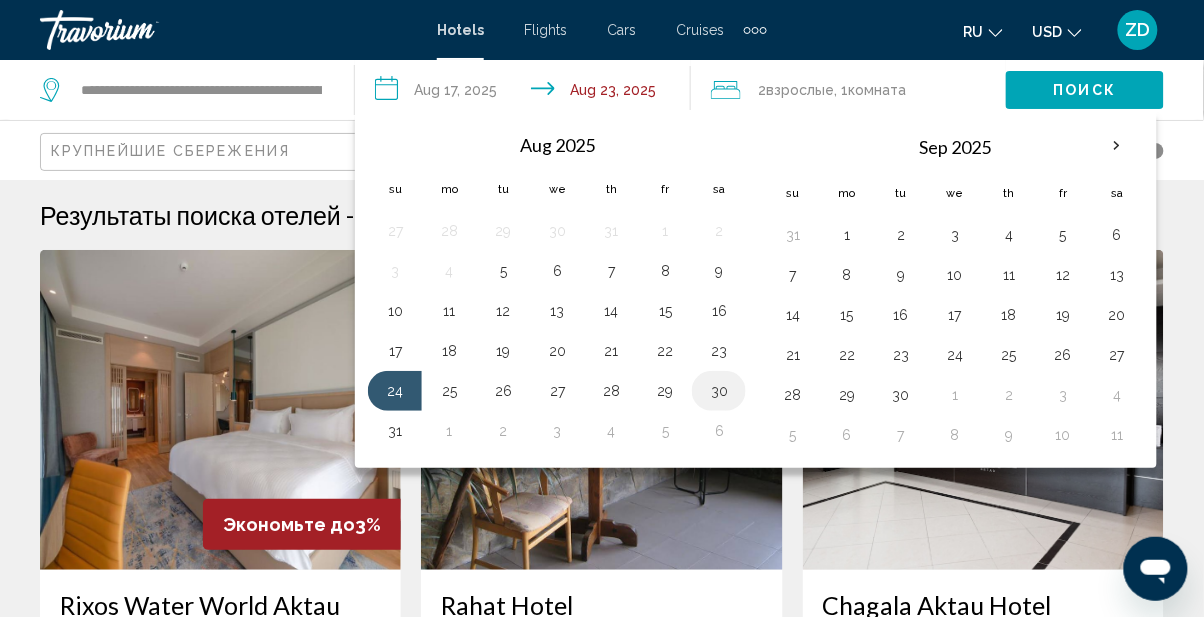 click on "30" at bounding box center [719, 391] 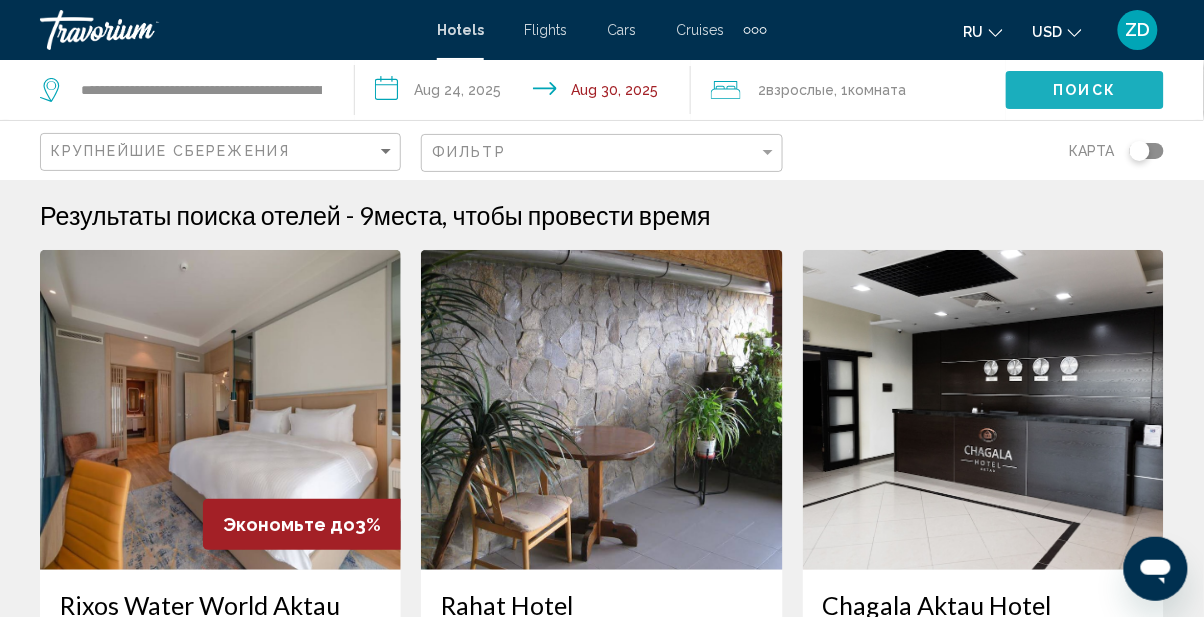 click on "Поиск" 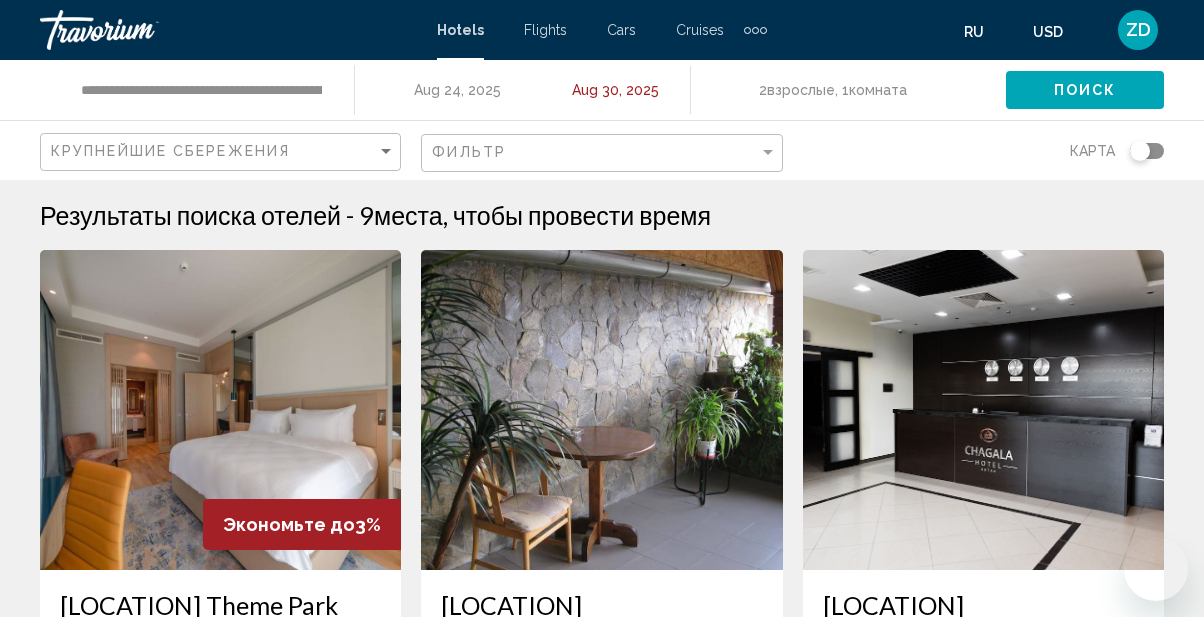 scroll, scrollTop: 0, scrollLeft: 0, axis: both 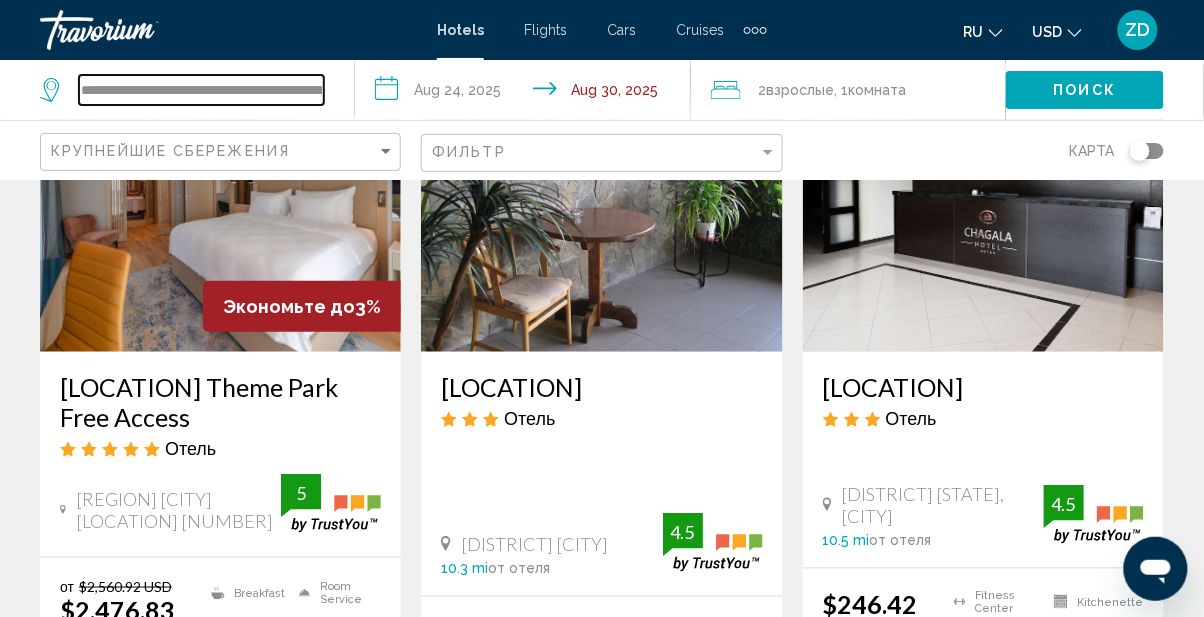 click on "**********" at bounding box center (201, 90) 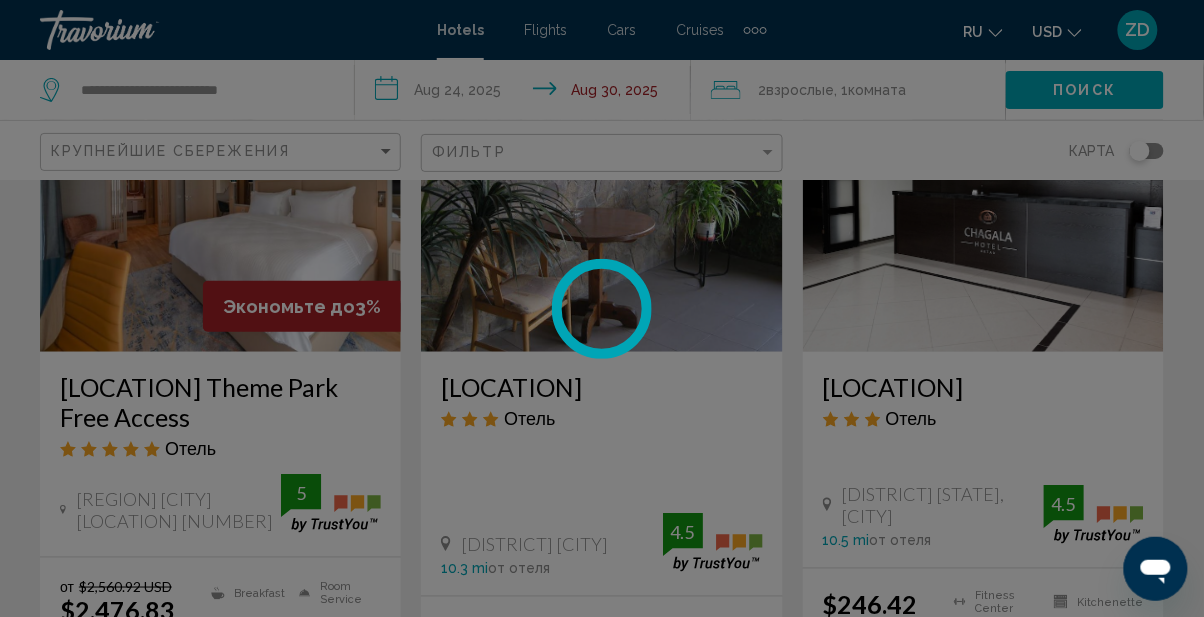 click at bounding box center (602, 308) 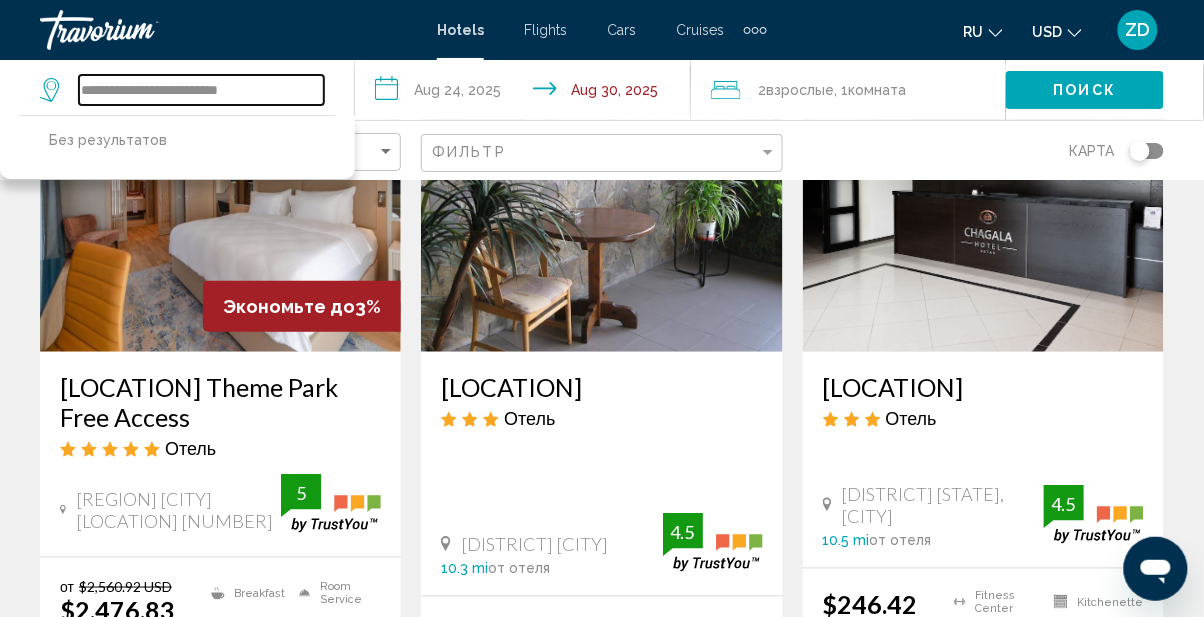 click on "**********" at bounding box center [201, 90] 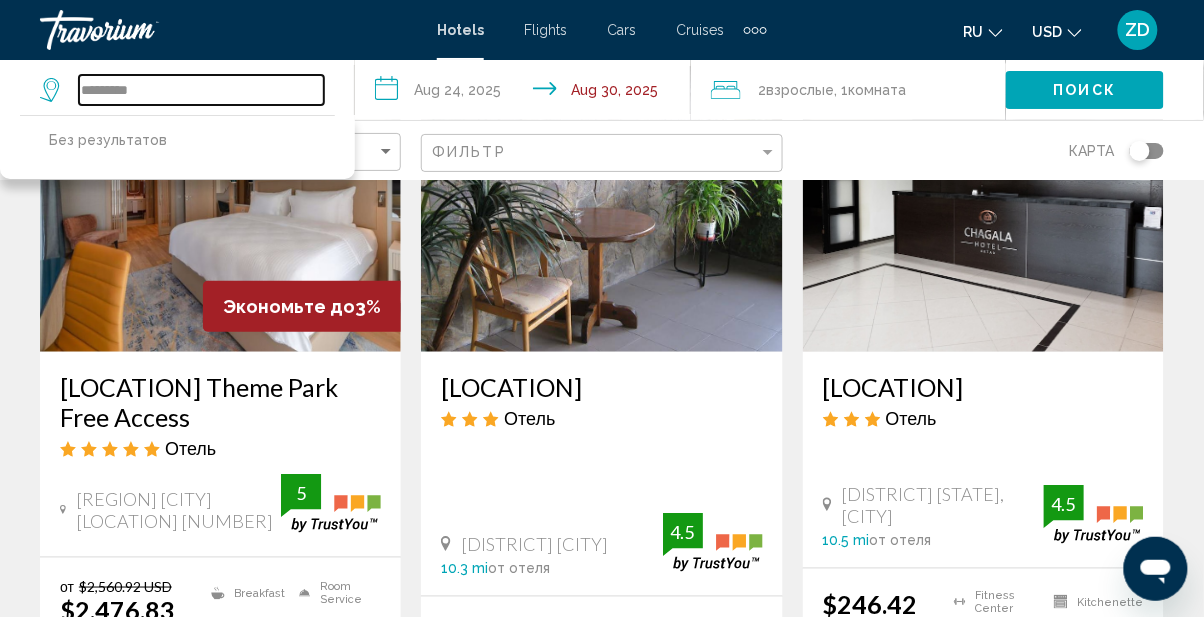 type on "***" 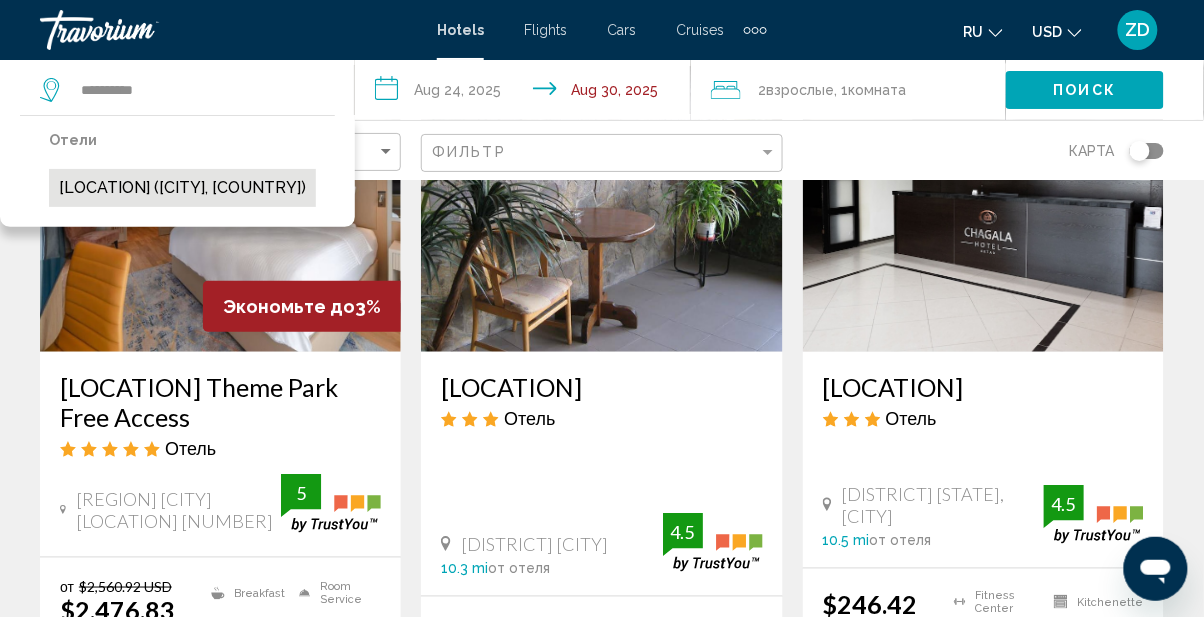 click on "[LOCATION] ([CITY], [COUNTRY])" at bounding box center (182, 188) 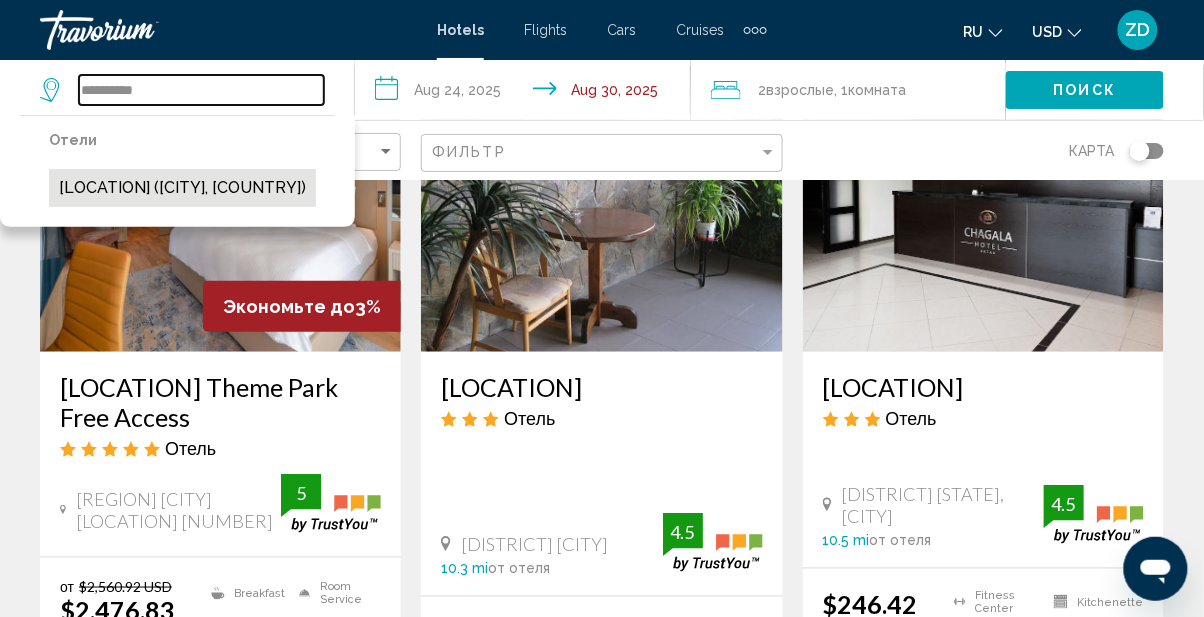type on "**********" 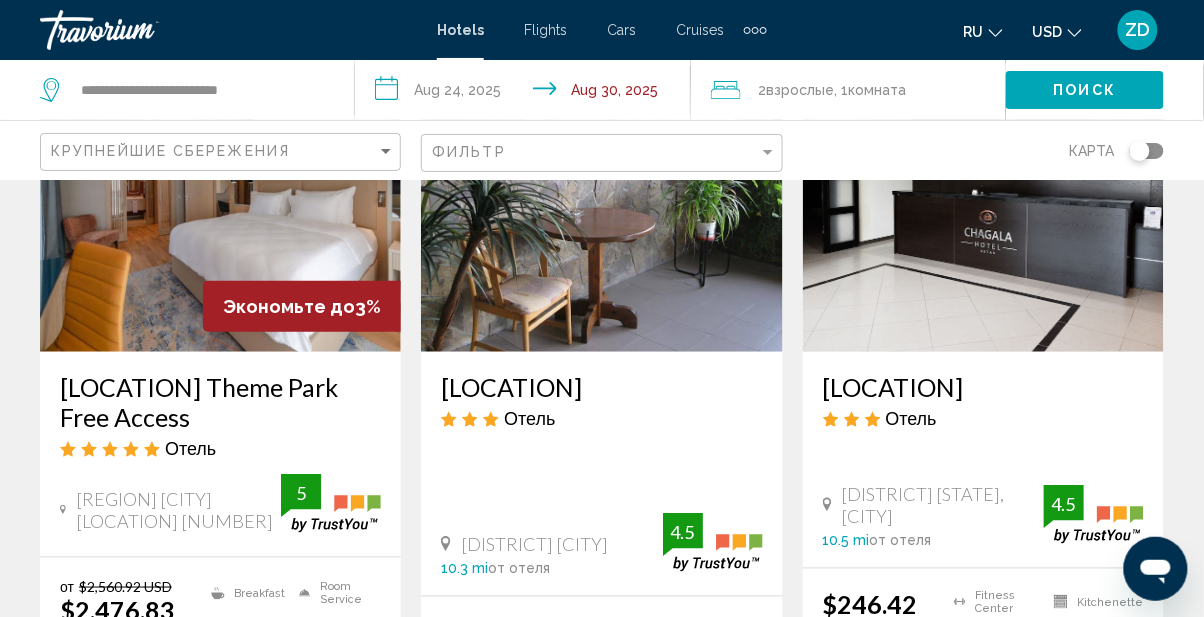 click on "**********" at bounding box center (526, 93) 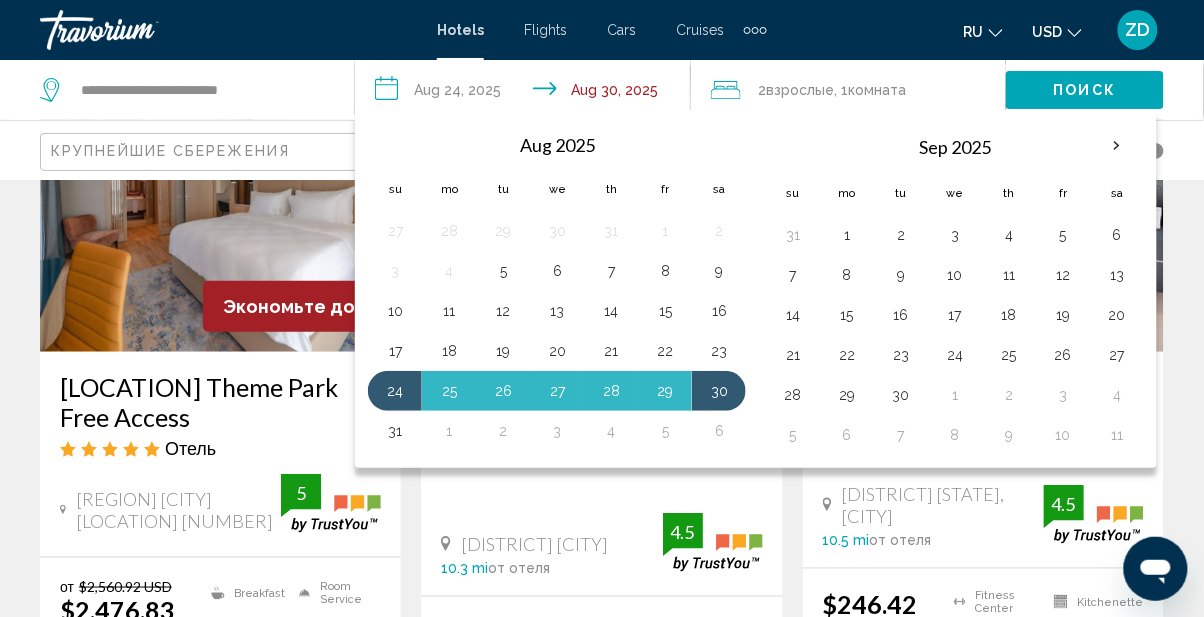 click on "Поиск" 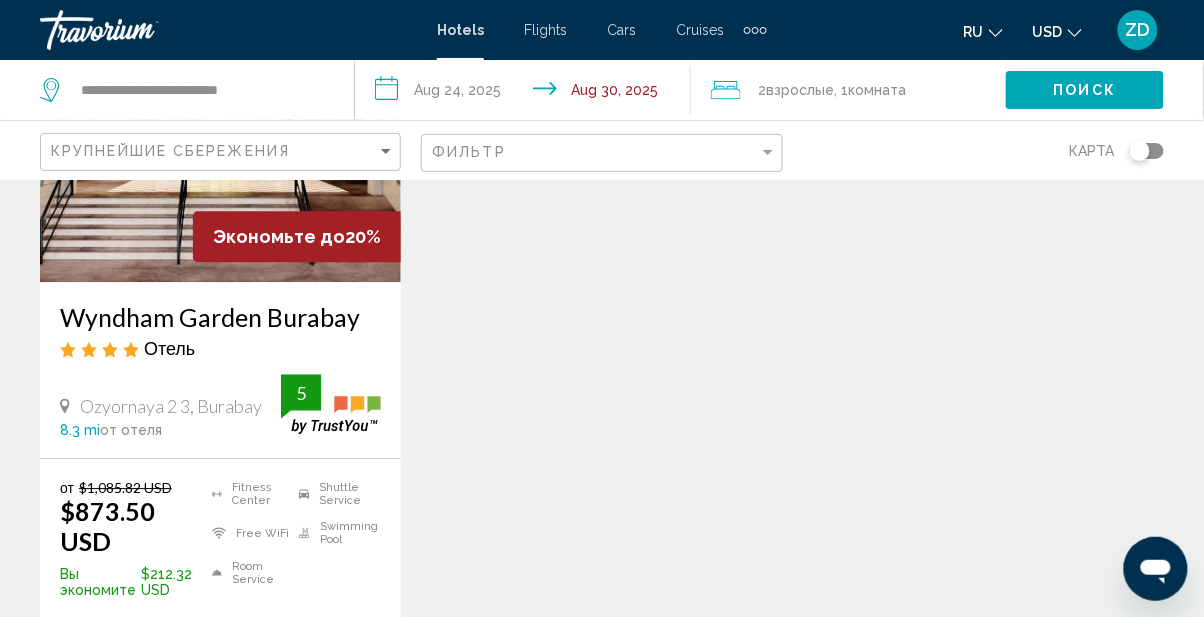 scroll, scrollTop: 1039, scrollLeft: 0, axis: vertical 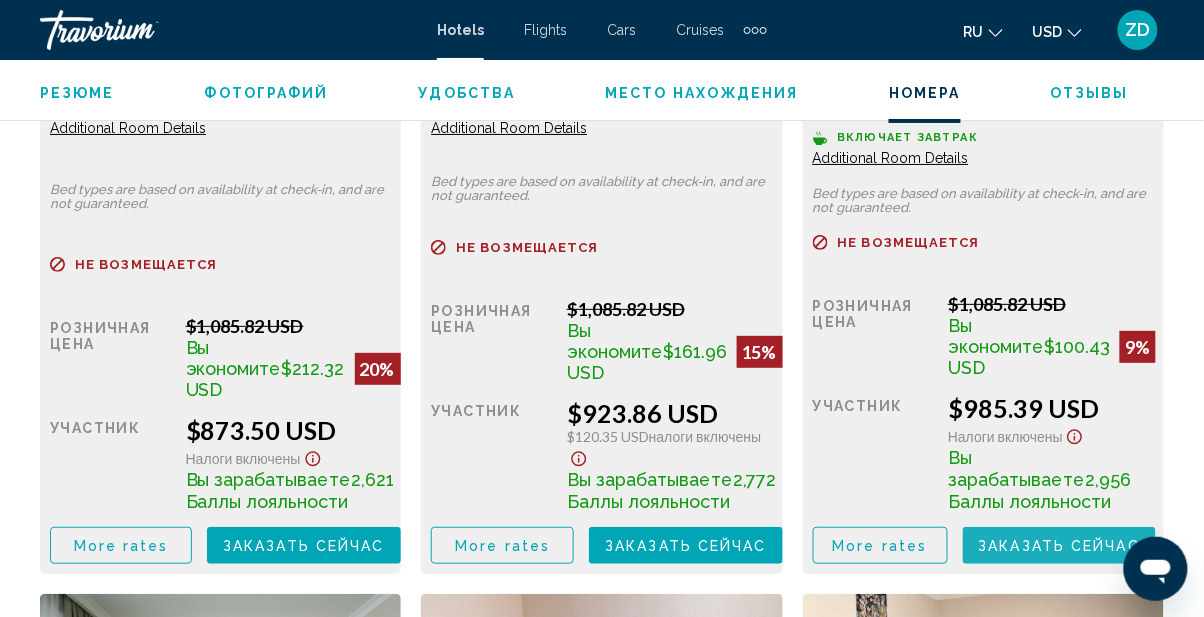 click on "Заказать сейчас" at bounding box center (304, 546) 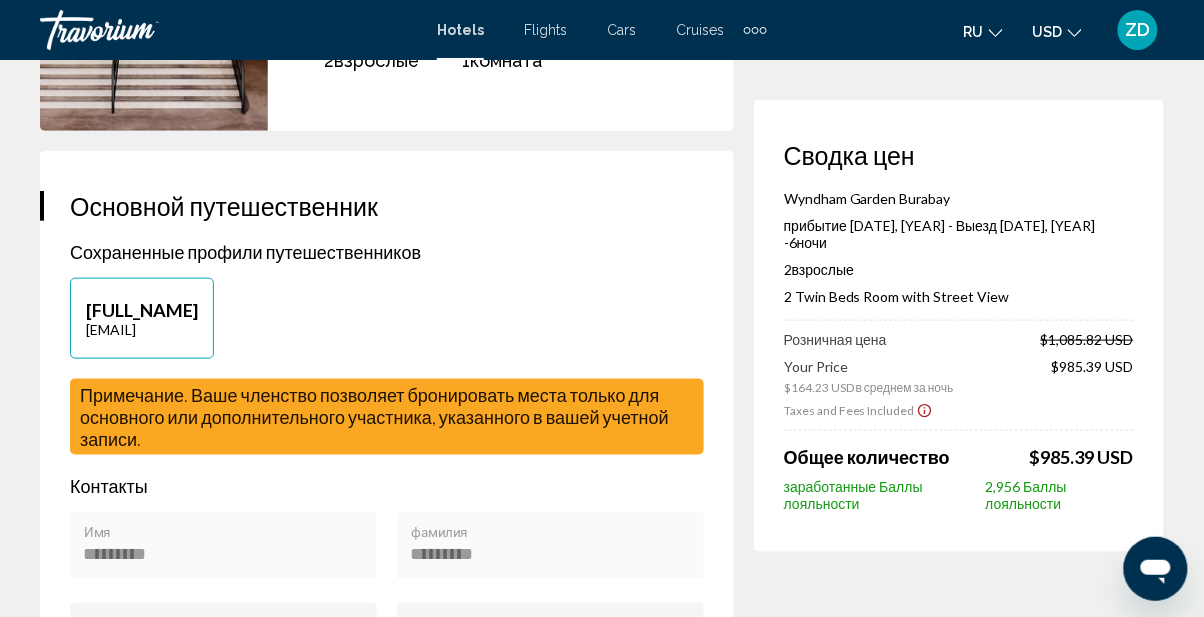 scroll, scrollTop: 334, scrollLeft: 0, axis: vertical 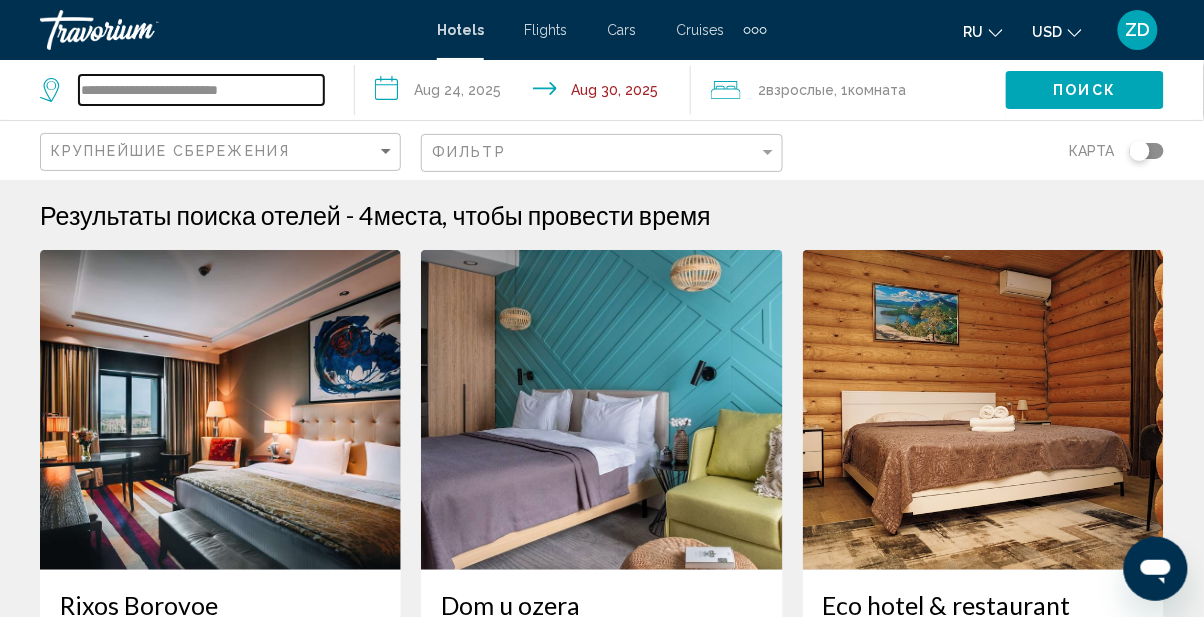 click on "**********" at bounding box center (201, 90) 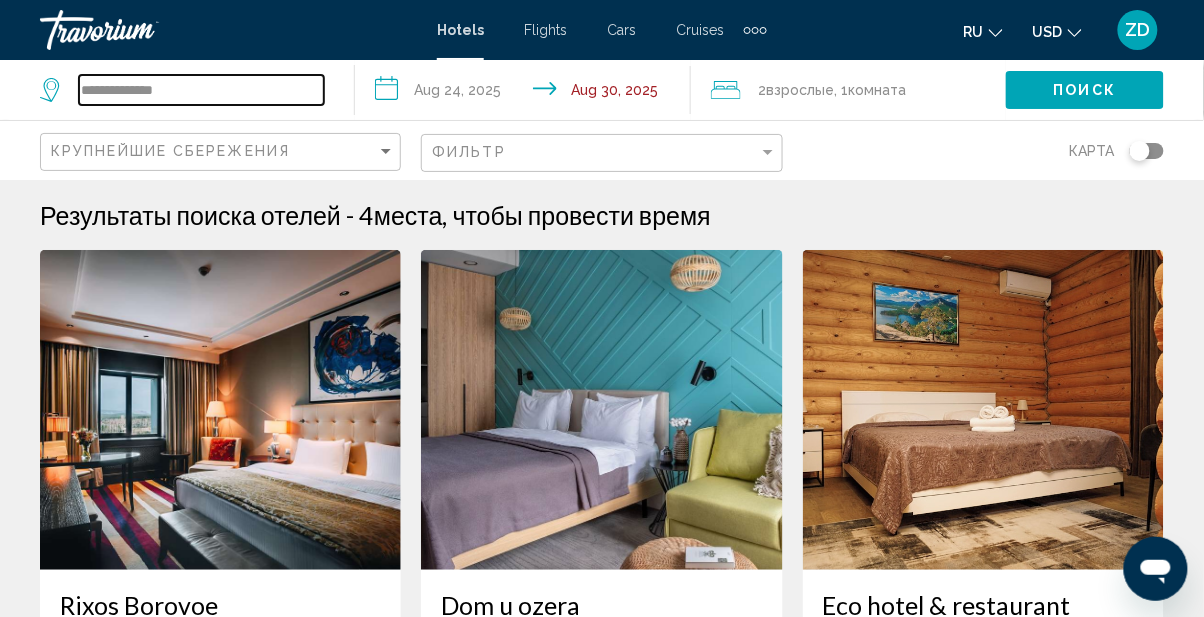 type on "*****" 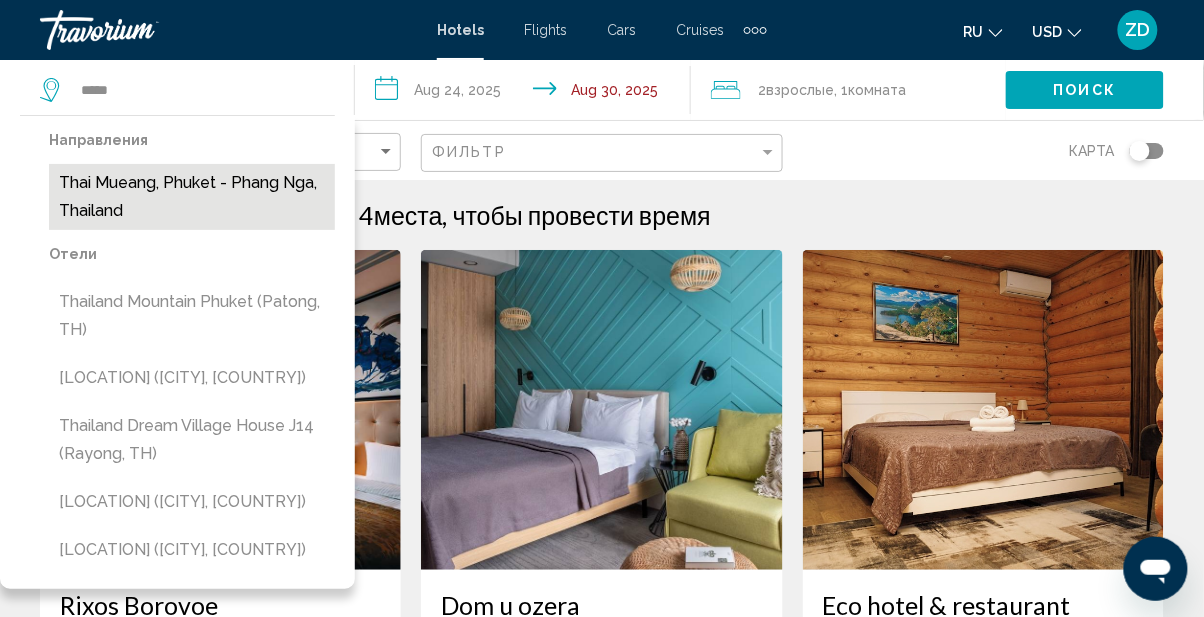 click on "Thai Mueang, Phuket - Phang Nga, Thailand" at bounding box center [192, 197] 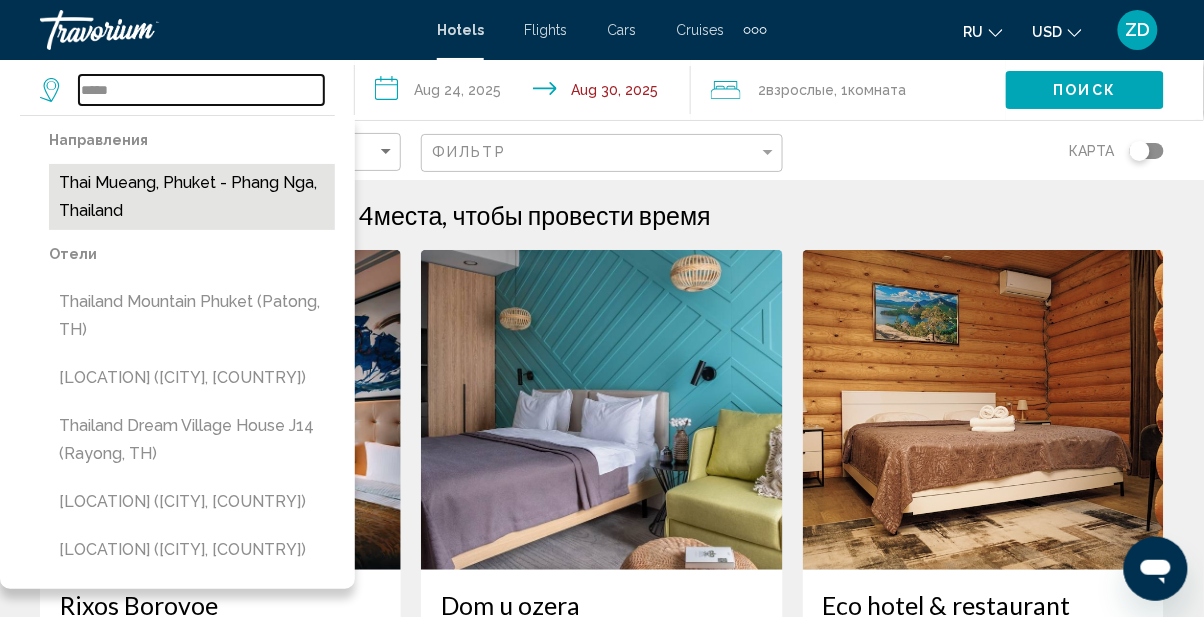 type on "**********" 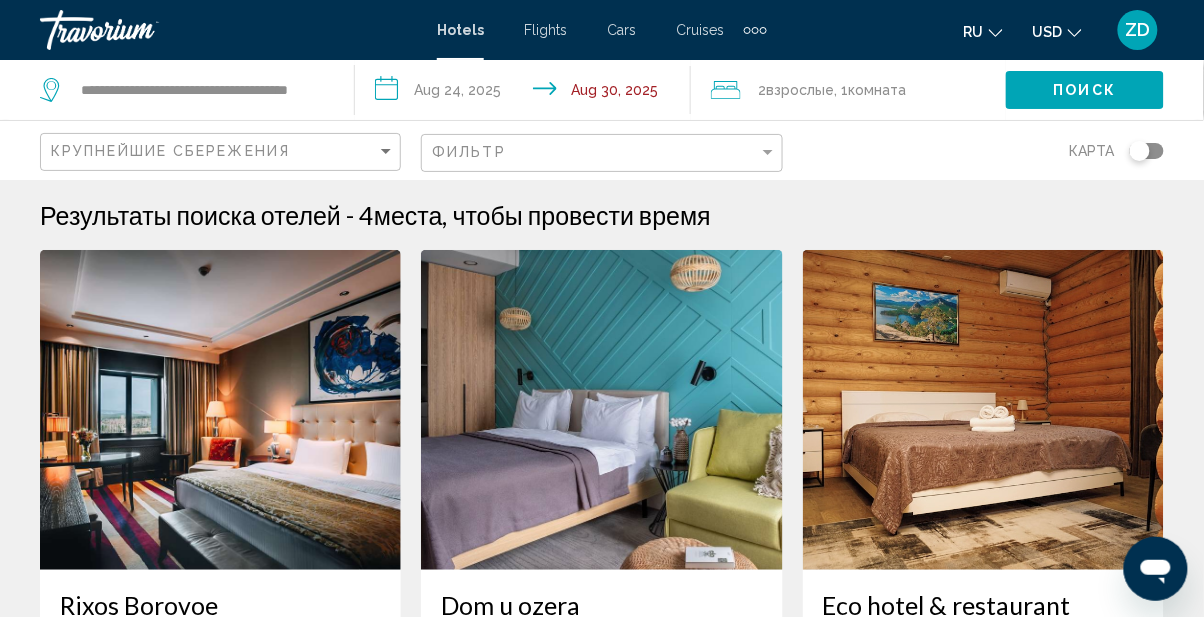 click on "**********" at bounding box center [526, 93] 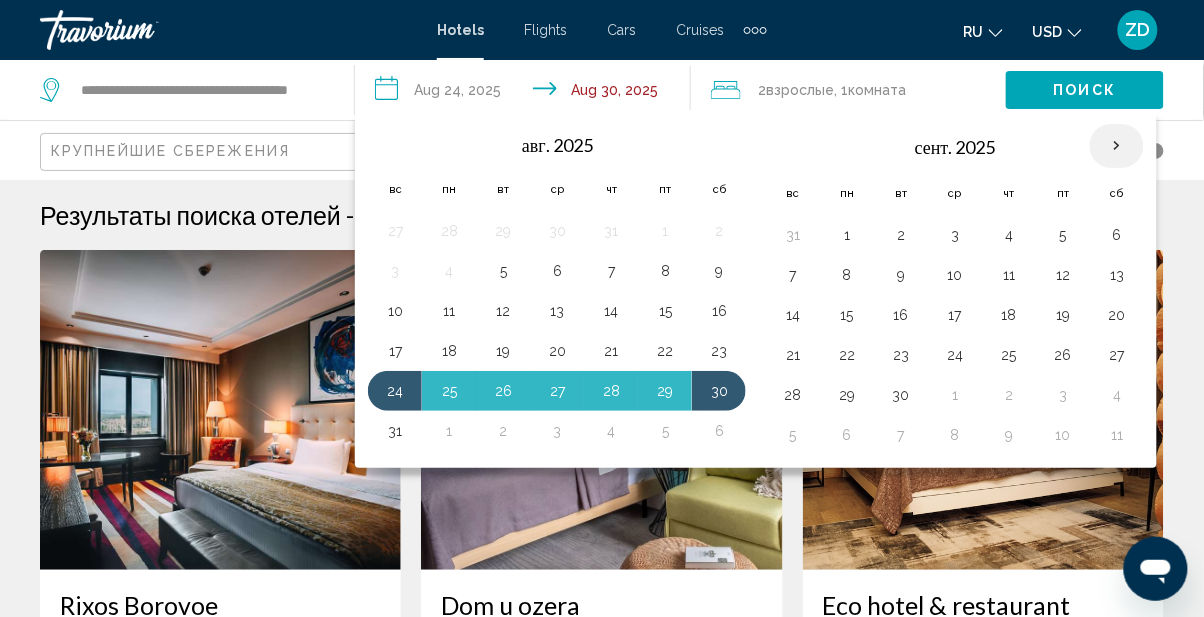 click at bounding box center [1117, 146] 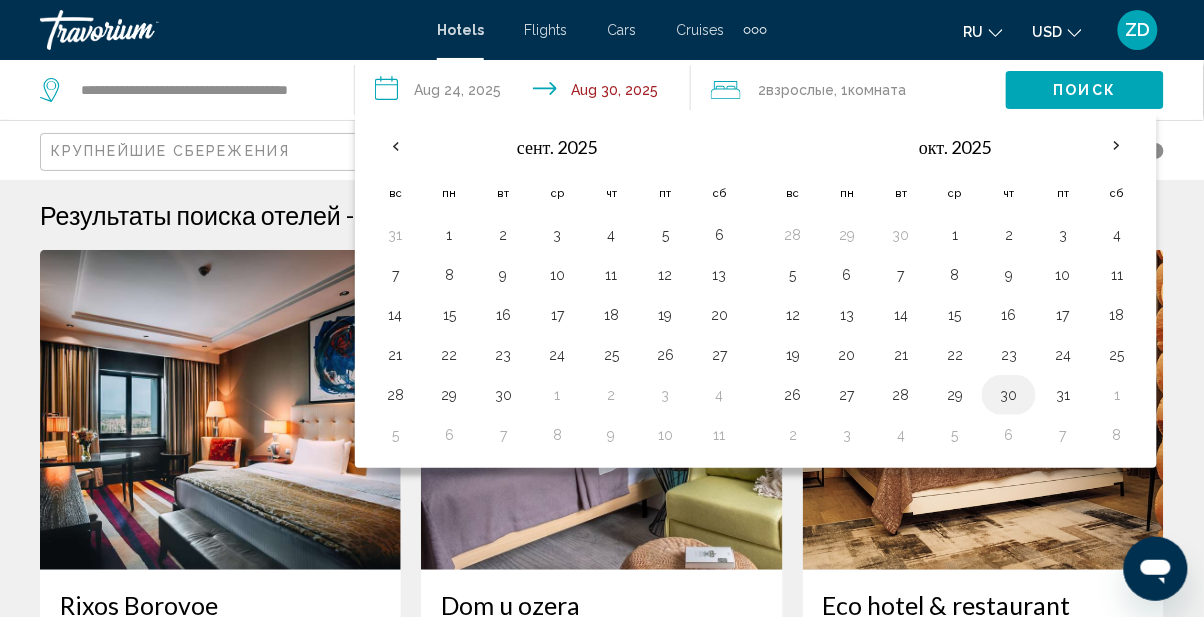 click on "30" at bounding box center [1009, 395] 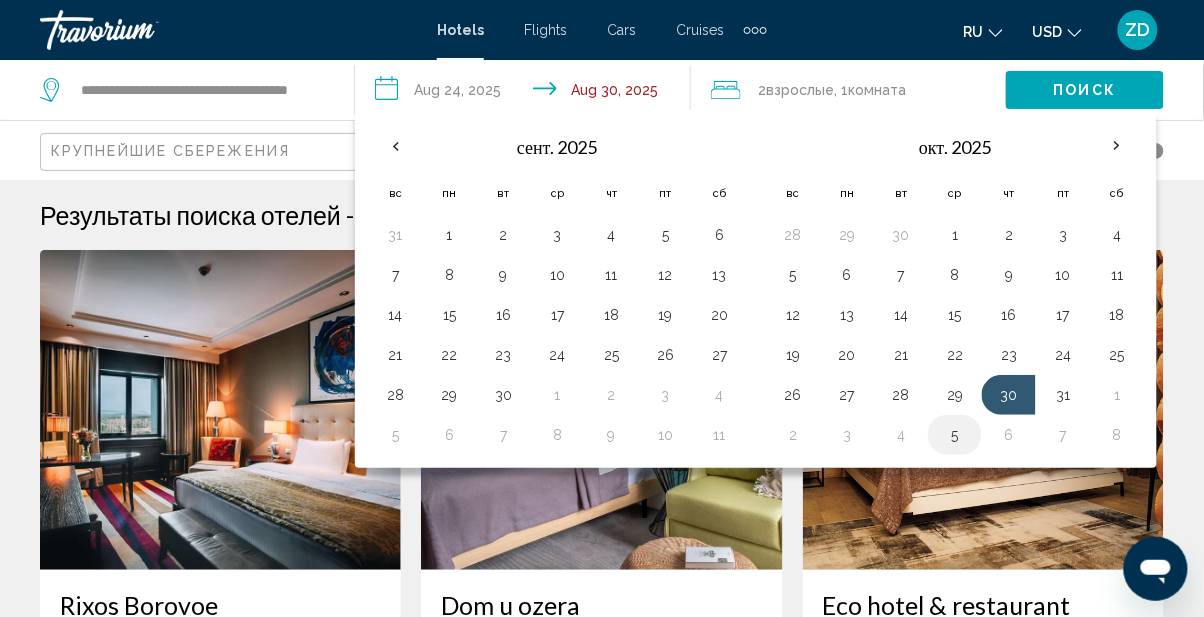 click on "5" at bounding box center (955, 435) 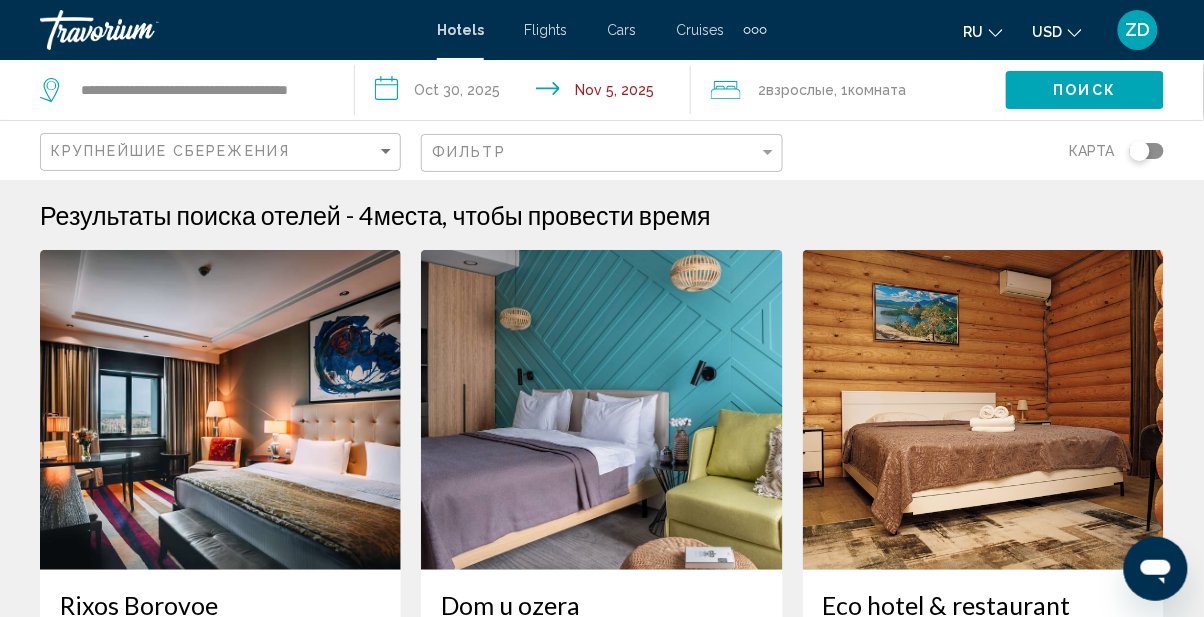 click on "Поиск" 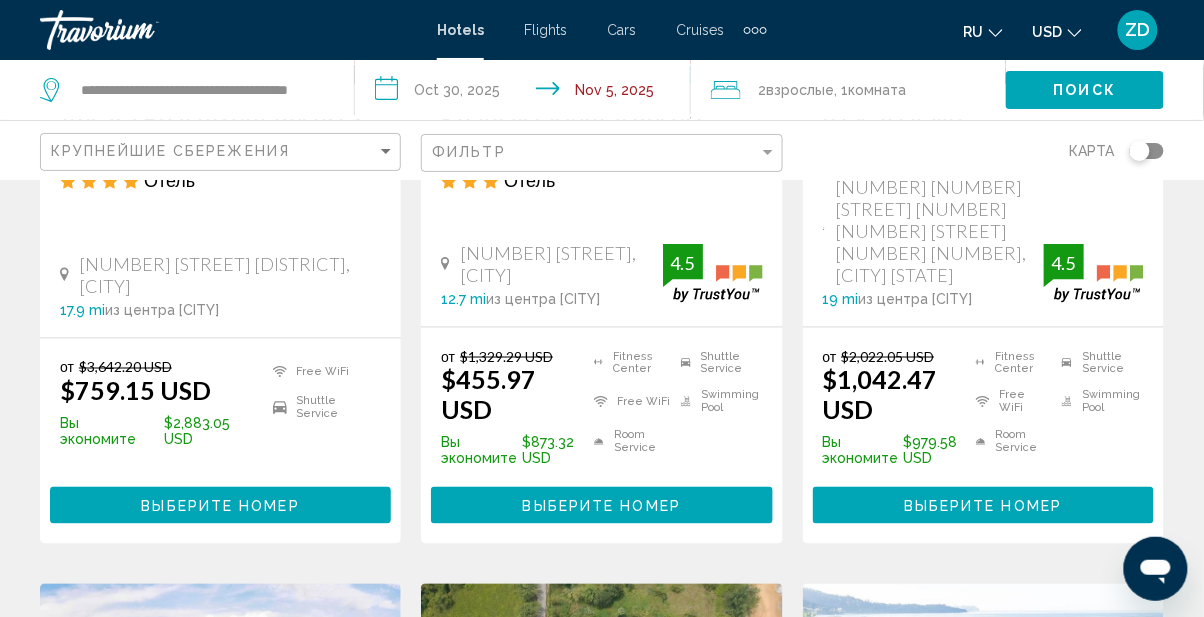 scroll, scrollTop: 490, scrollLeft: 0, axis: vertical 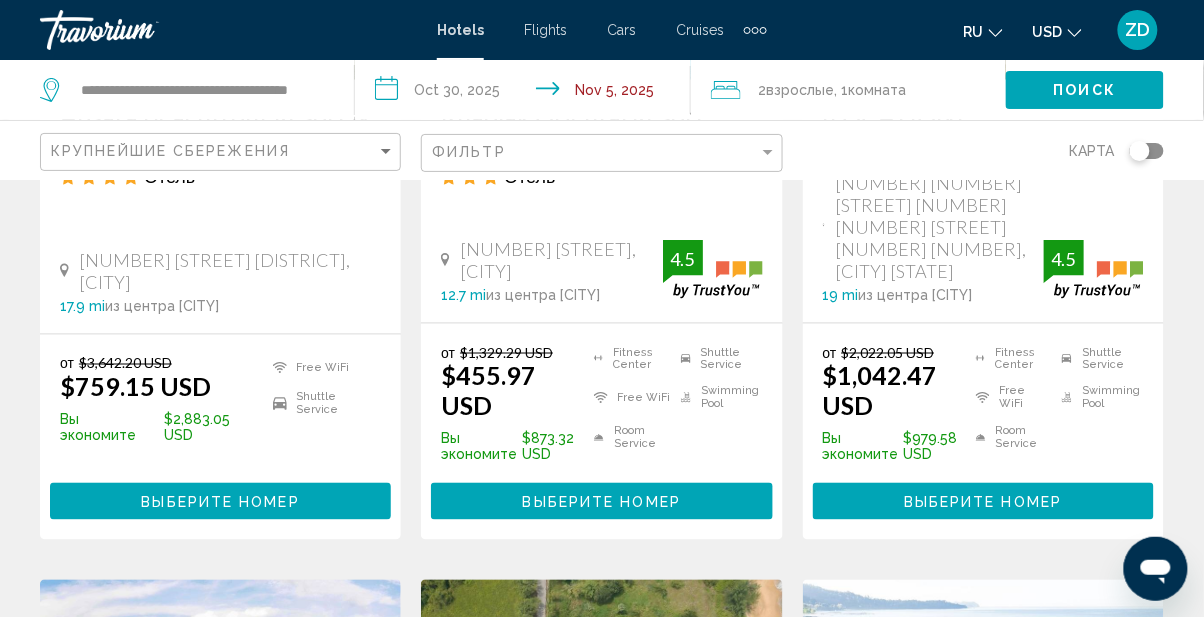 click on "Выберите номер" at bounding box center (220, 502) 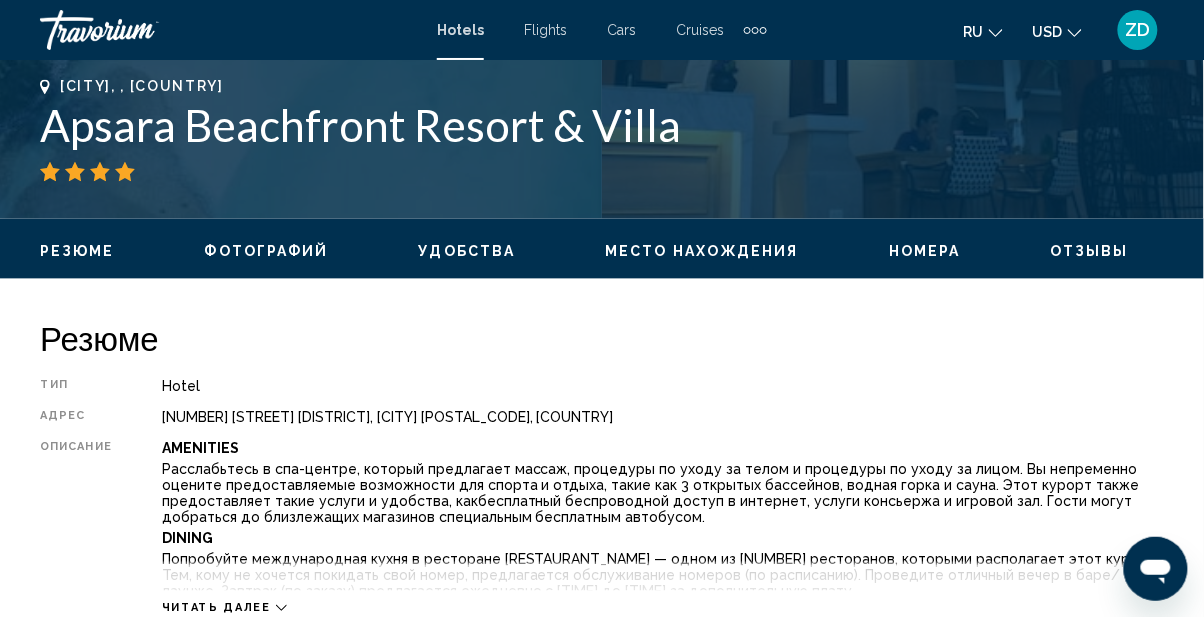scroll, scrollTop: 792, scrollLeft: 0, axis: vertical 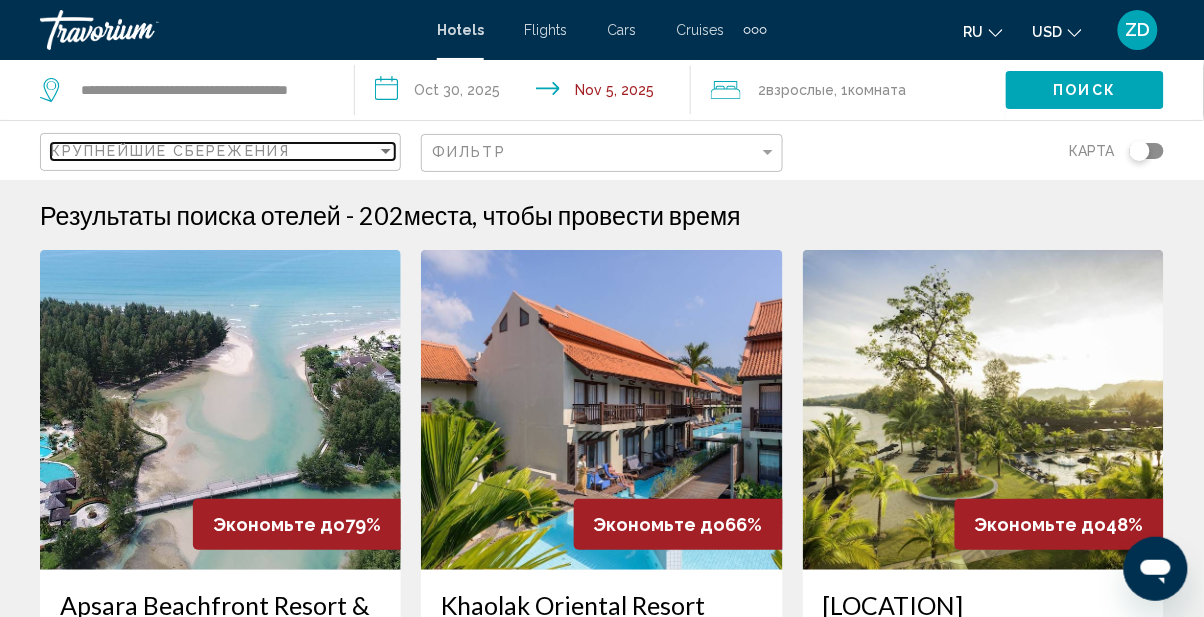 click on "Крупнейшие сбережения" at bounding box center [214, 151] 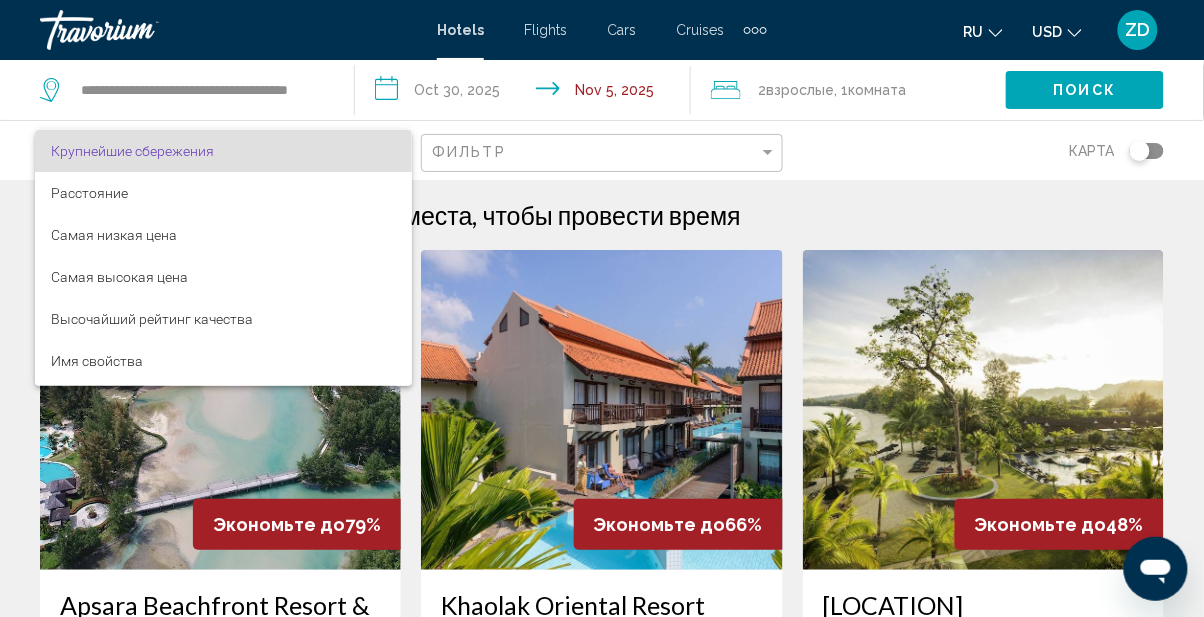 click at bounding box center (602, 308) 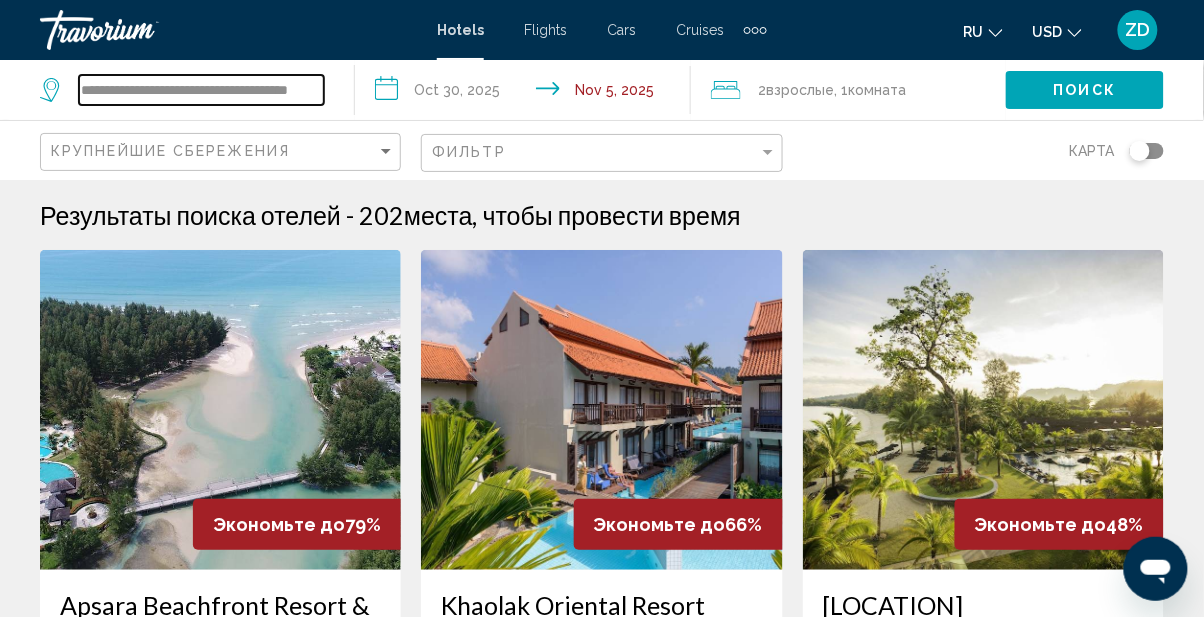 click on "**********" at bounding box center (201, 90) 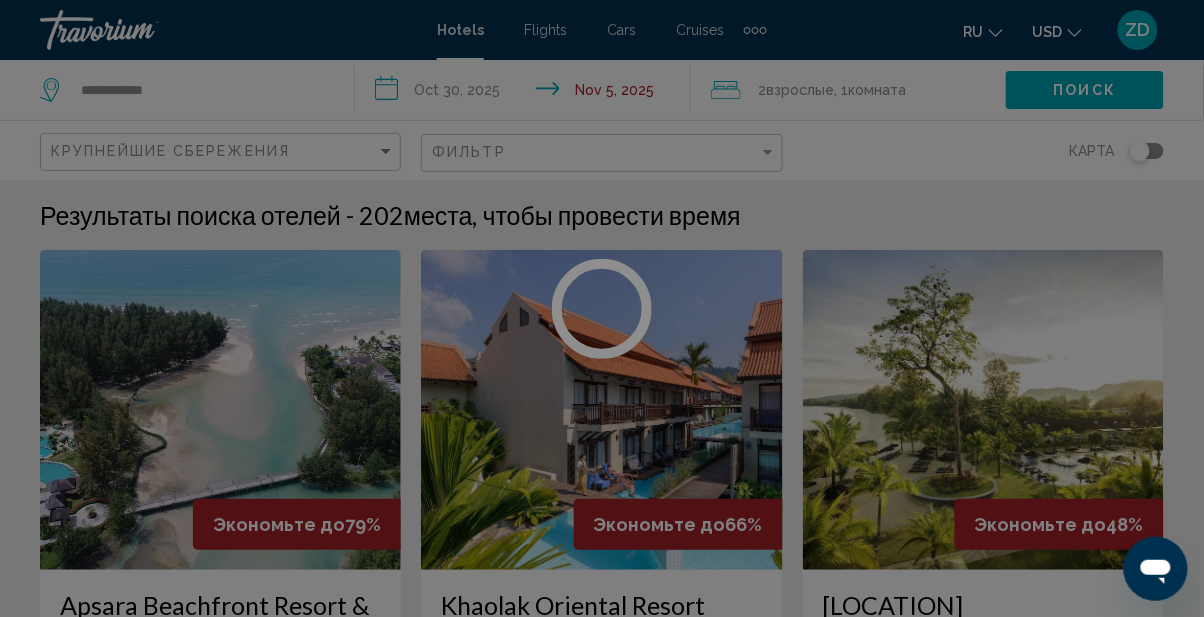 click at bounding box center [602, 308] 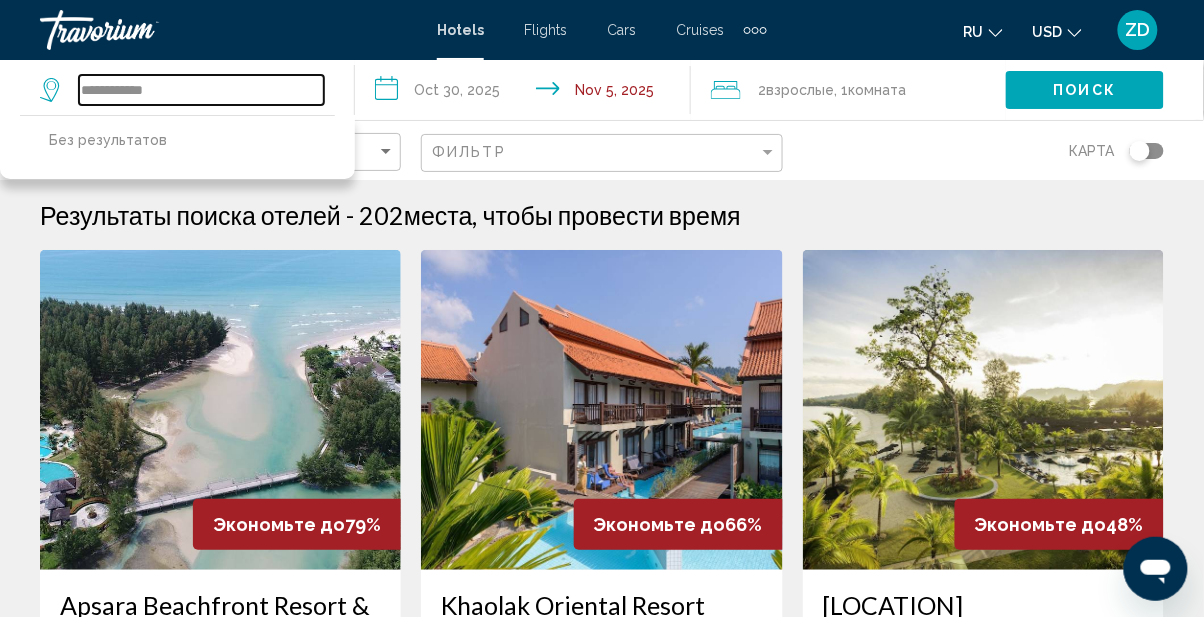 click on "**********" at bounding box center [201, 90] 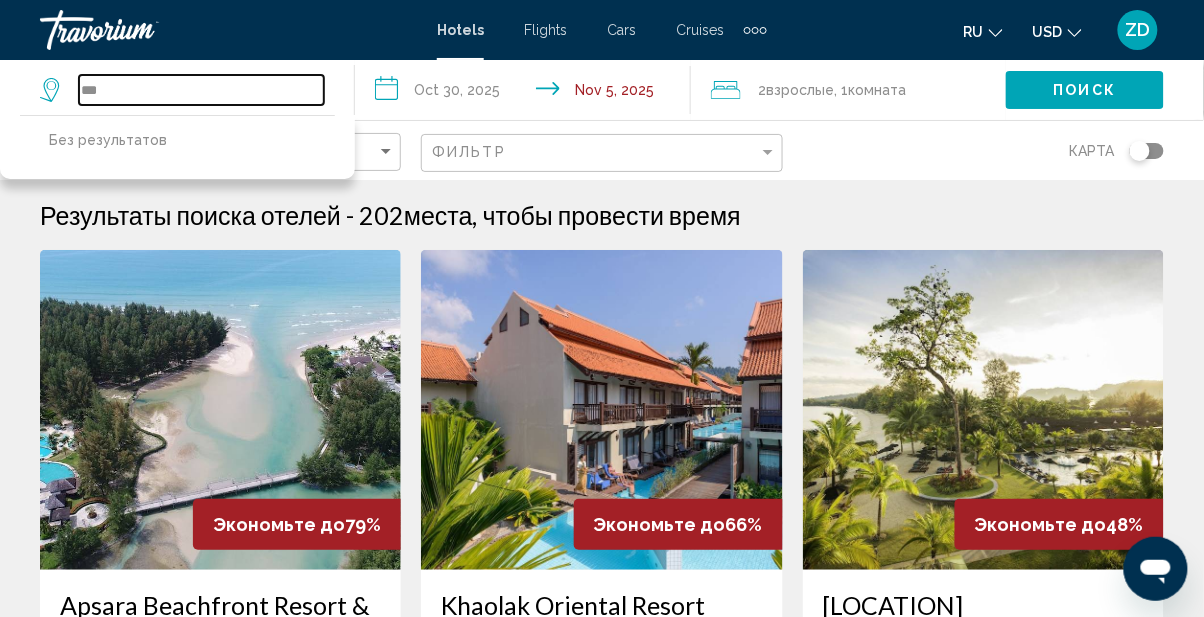 type on "**" 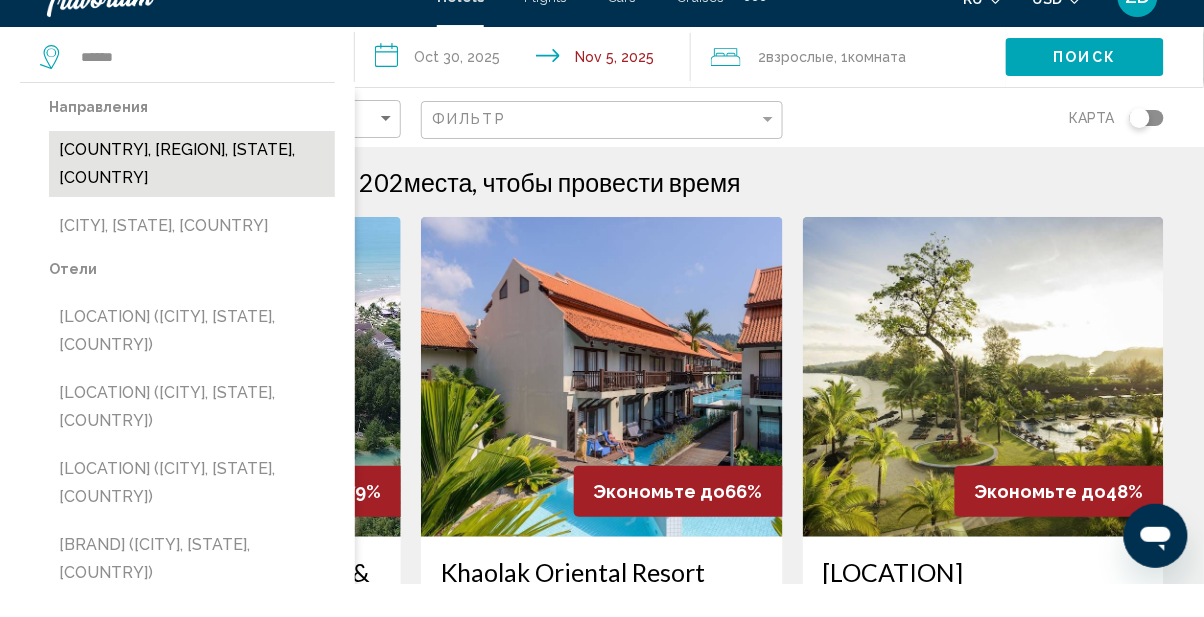 click on "[COUNTRY], [REGION], [STATE], [COUNTRY]" at bounding box center [192, 197] 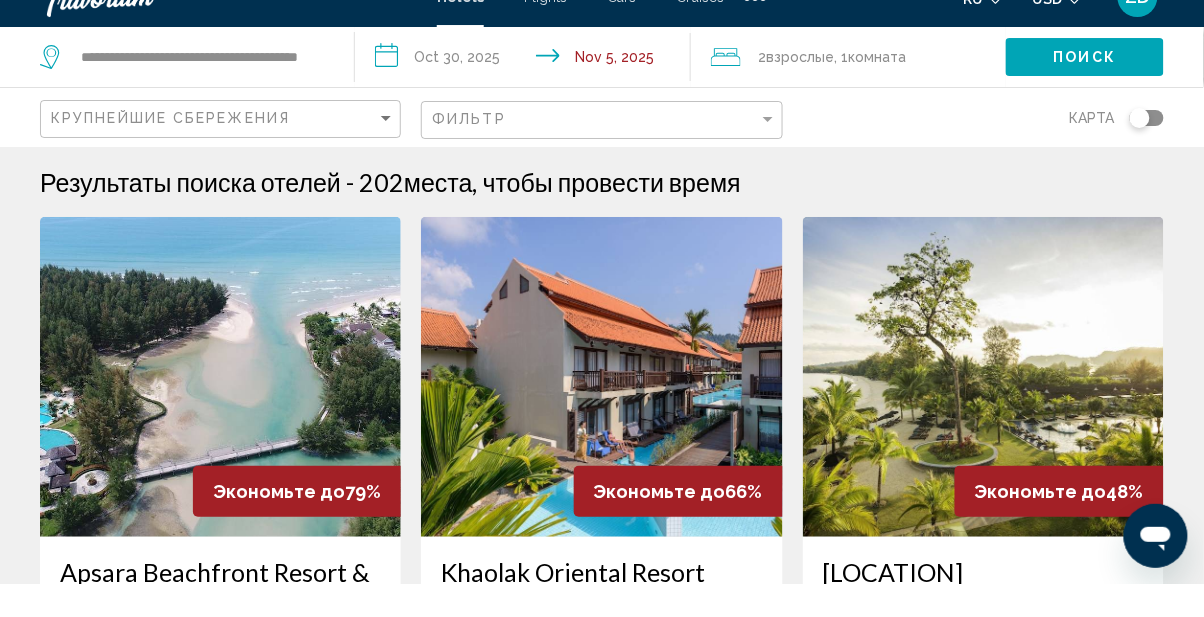 click on "**********" at bounding box center [526, 93] 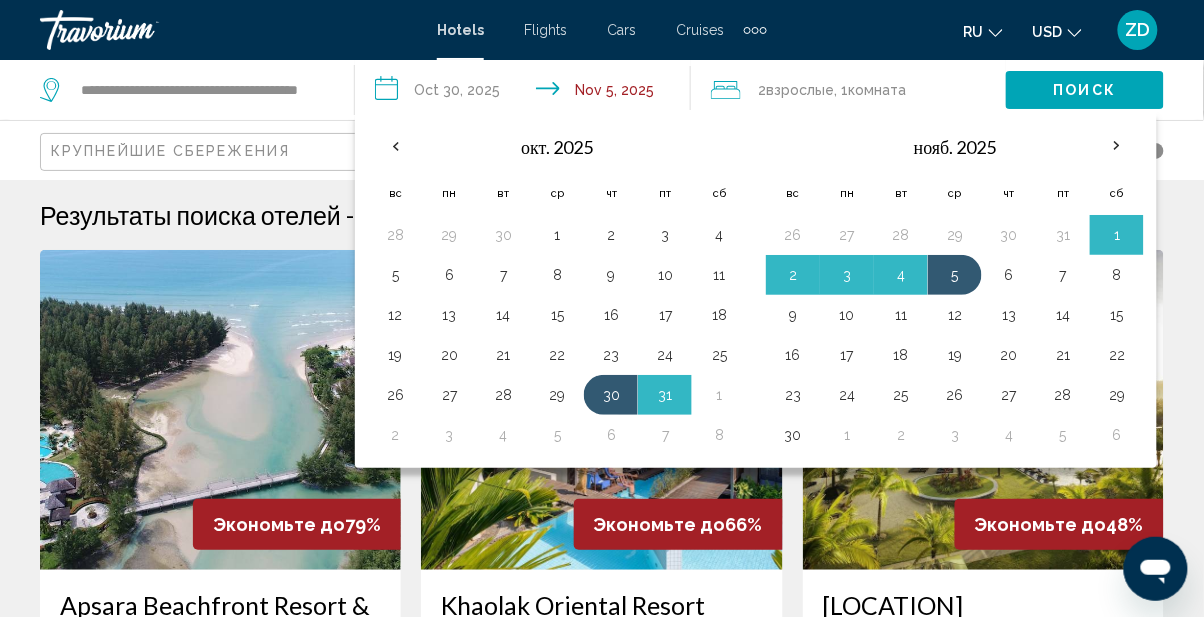 click on "Поиск" 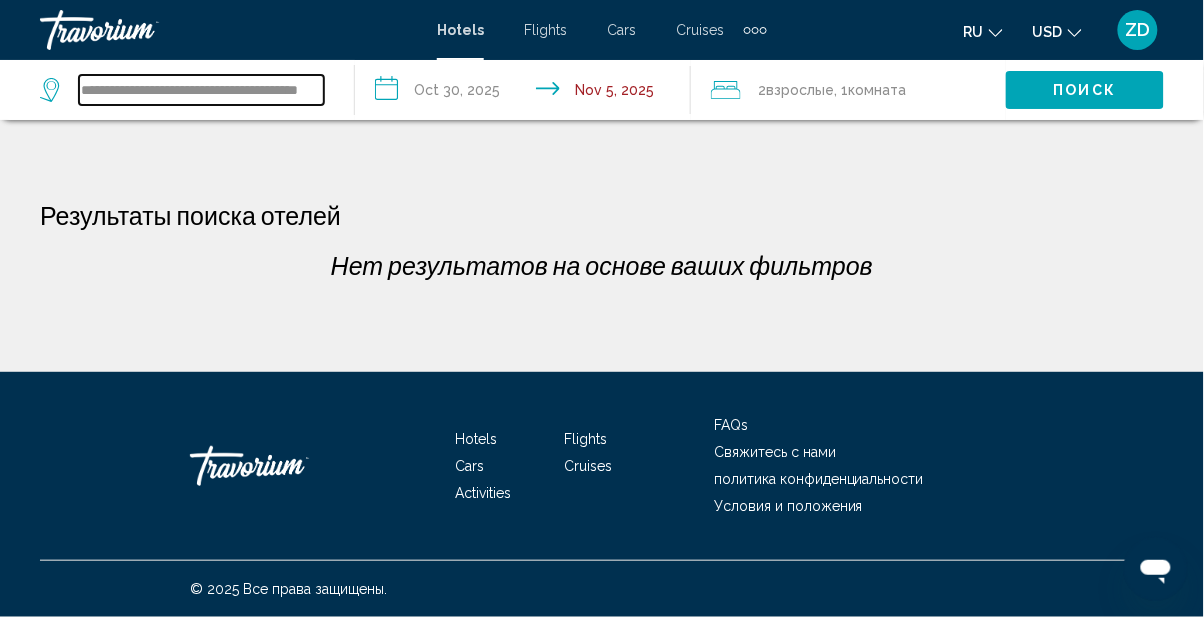 click on "**********" at bounding box center [201, 90] 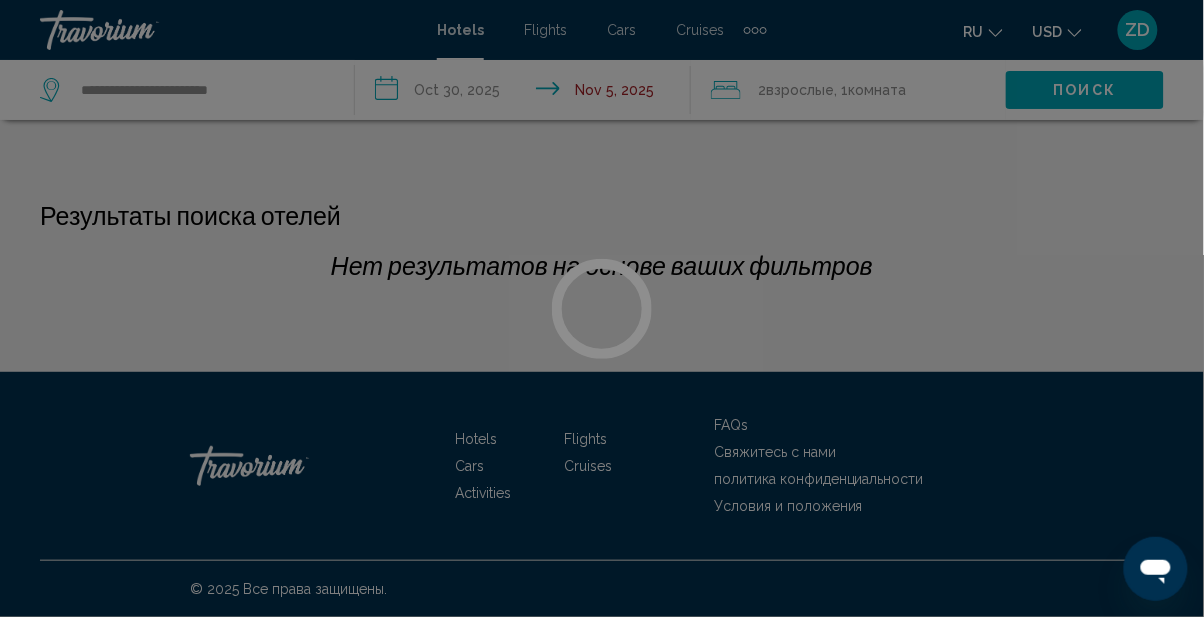 click at bounding box center (602, 308) 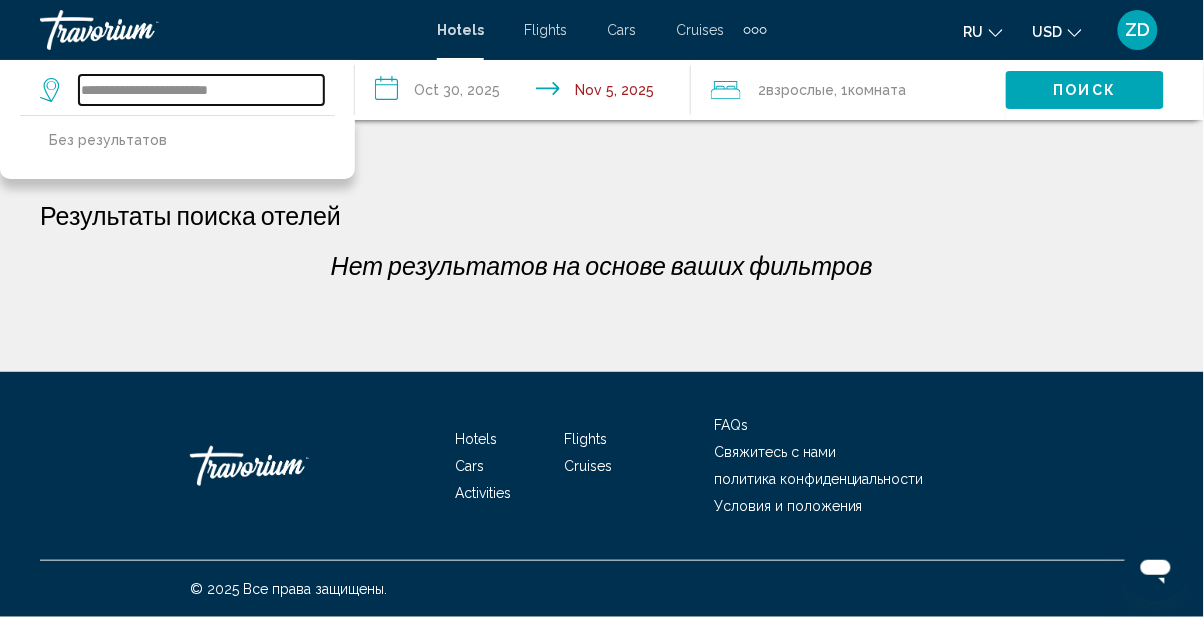 click on "**********" at bounding box center [201, 90] 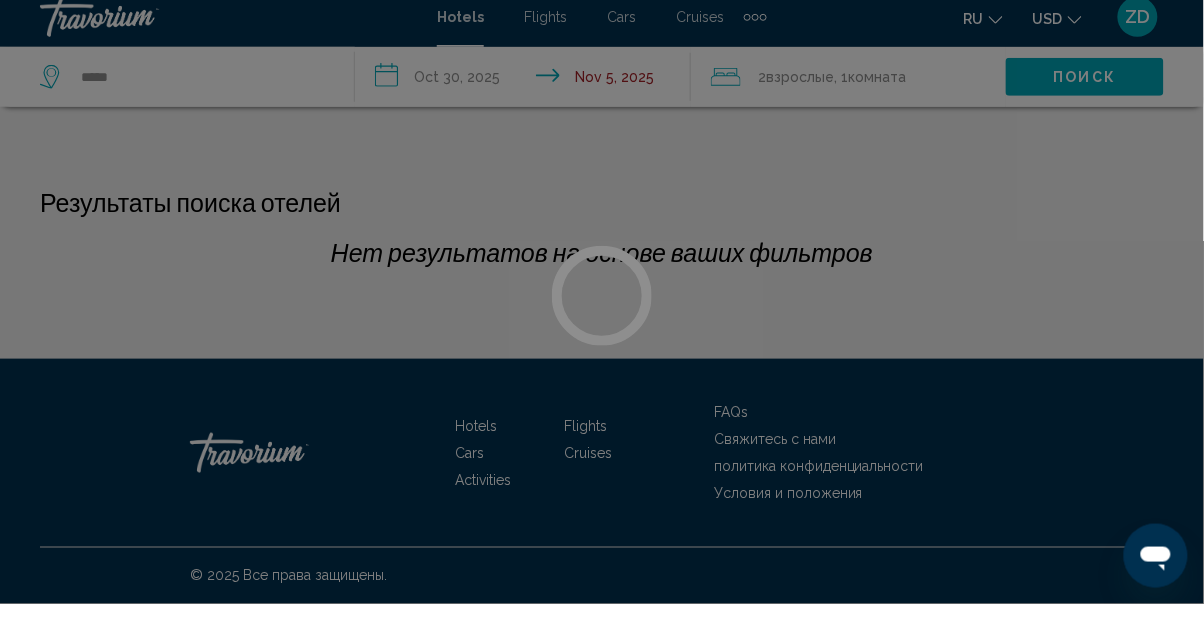 click at bounding box center [602, 308] 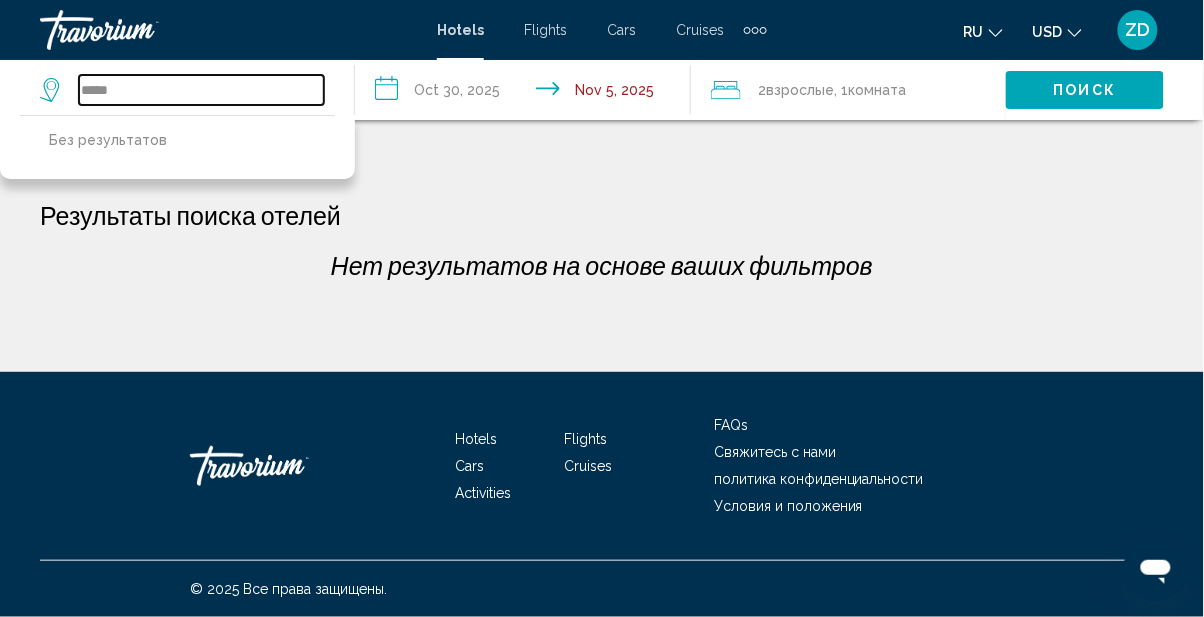 click on "*****" at bounding box center [201, 90] 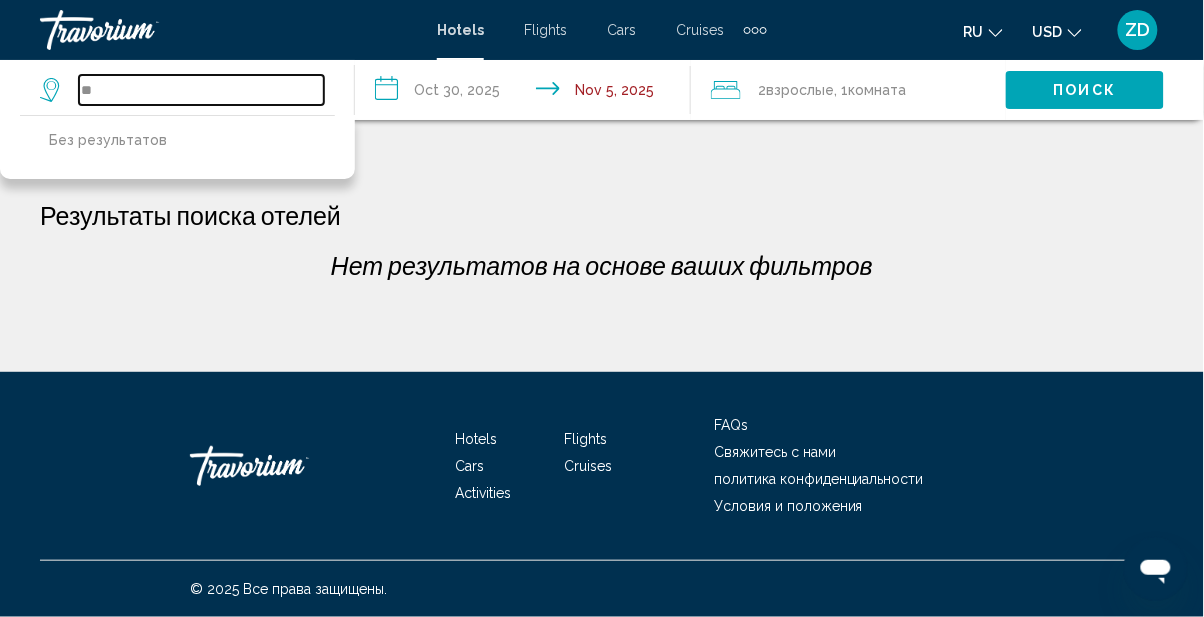 type on "*" 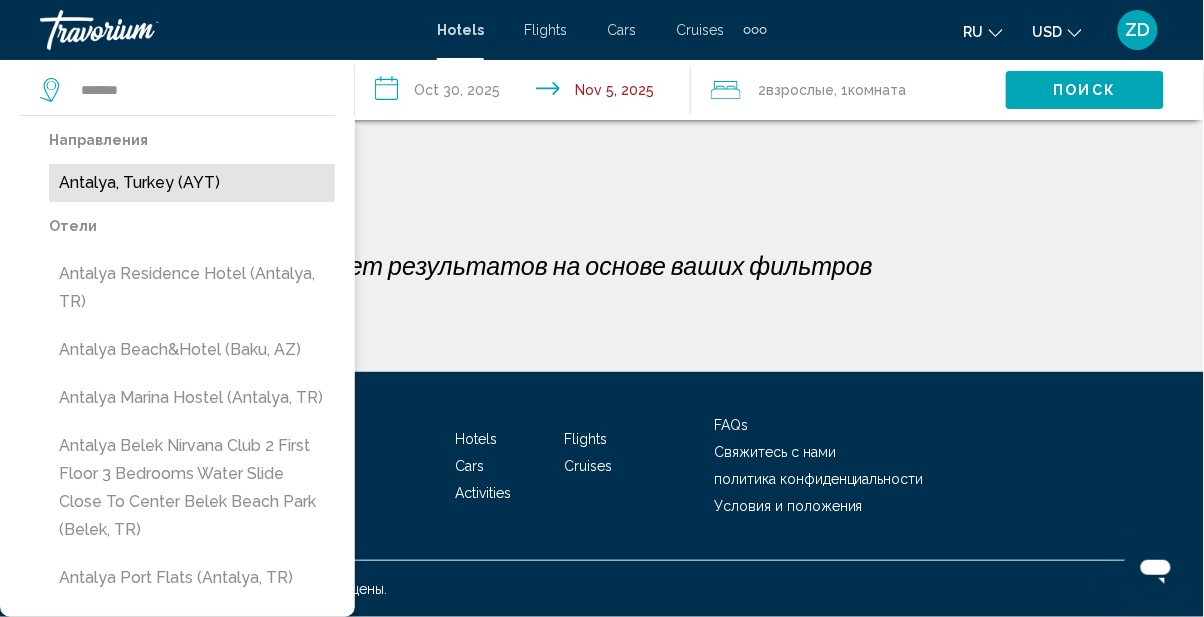 click on "Antalya, Turkey (AYT)" at bounding box center [192, 183] 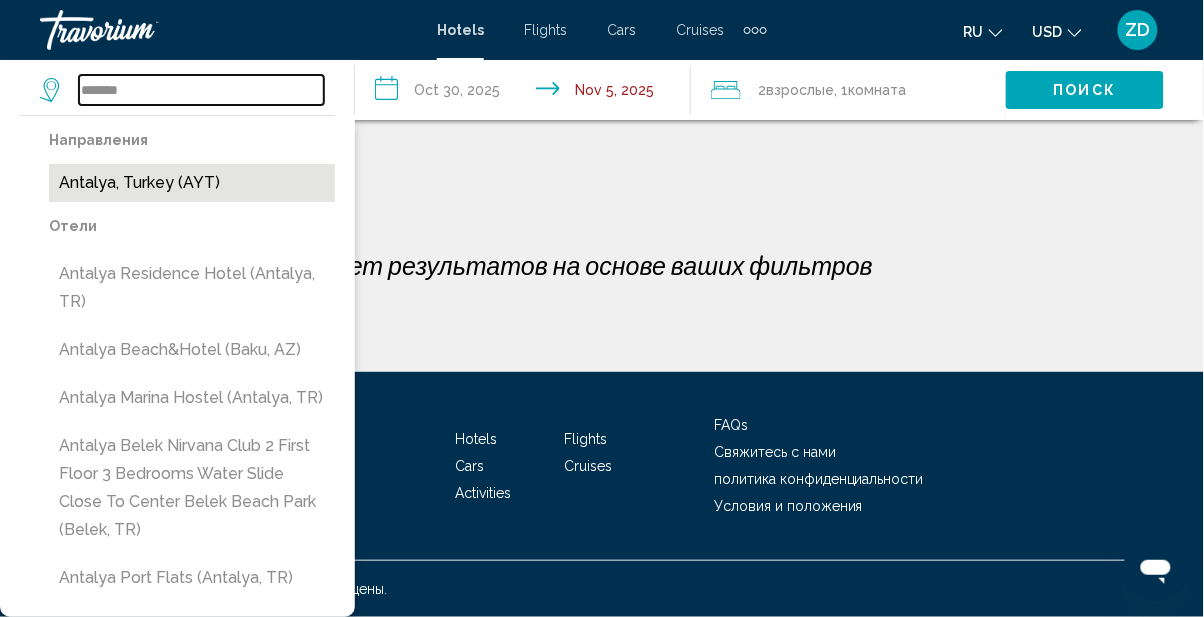 type on "**********" 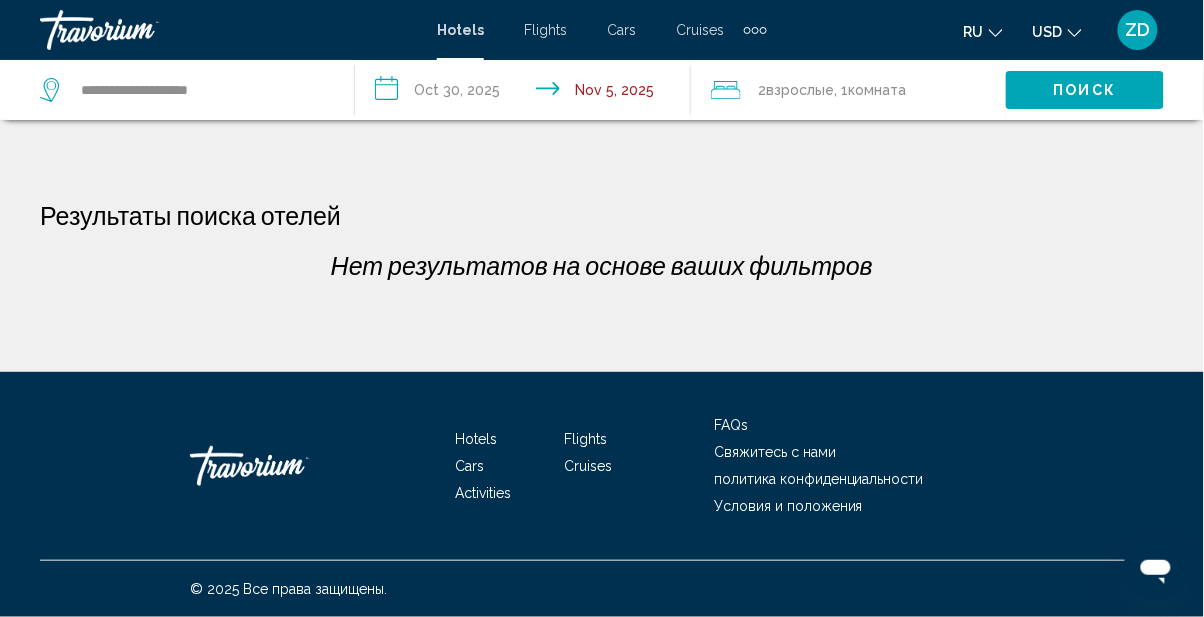 click on "Поиск" 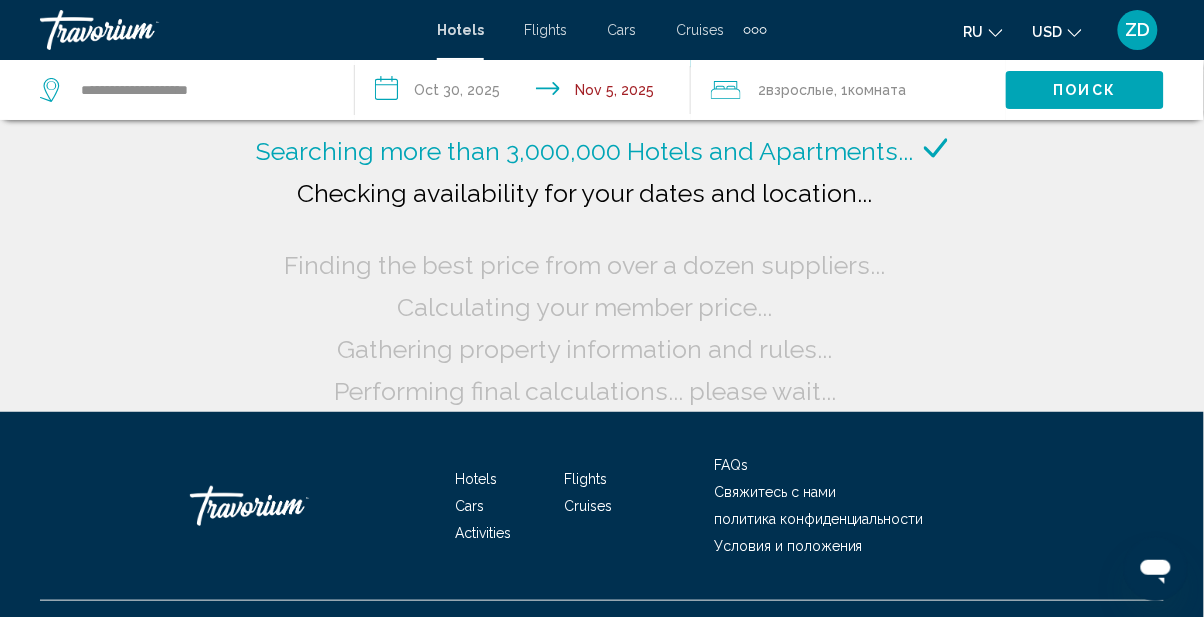 click on "Поиск" 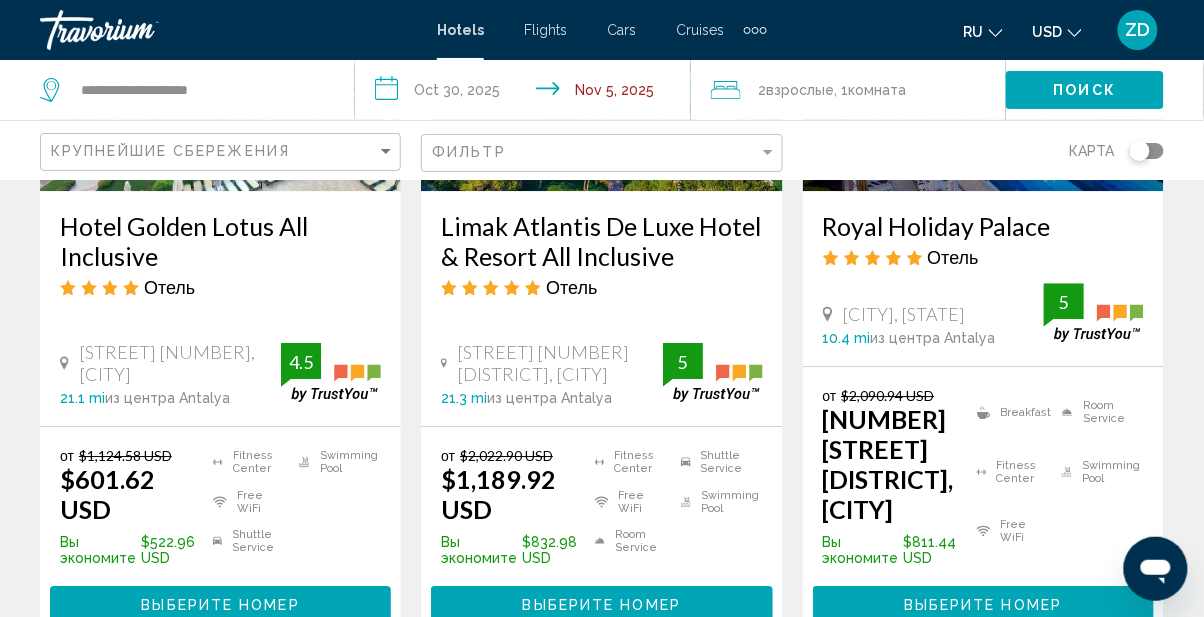 scroll, scrollTop: 1163, scrollLeft: 0, axis: vertical 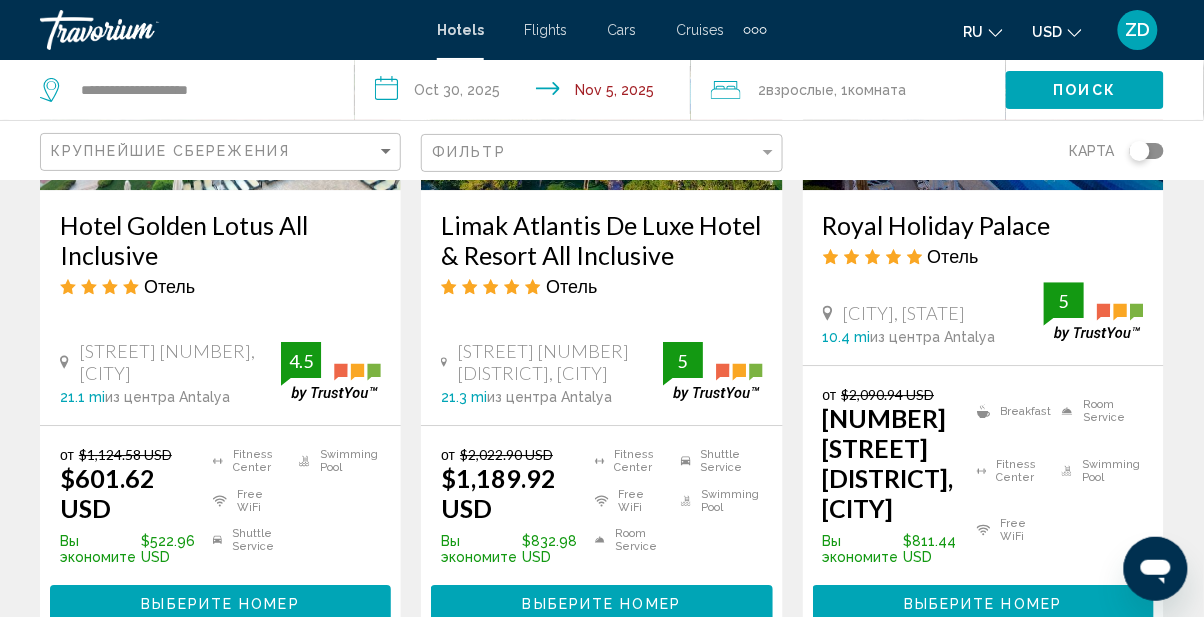 click on "Выберите номер" at bounding box center [220, 603] 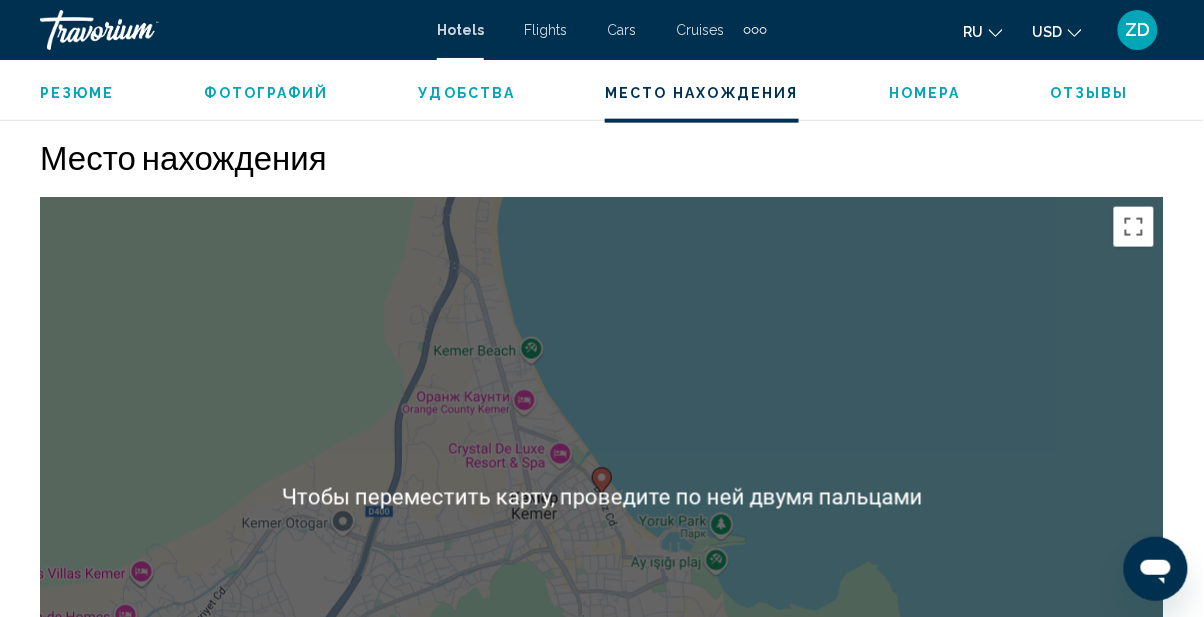 scroll, scrollTop: 2209, scrollLeft: 0, axis: vertical 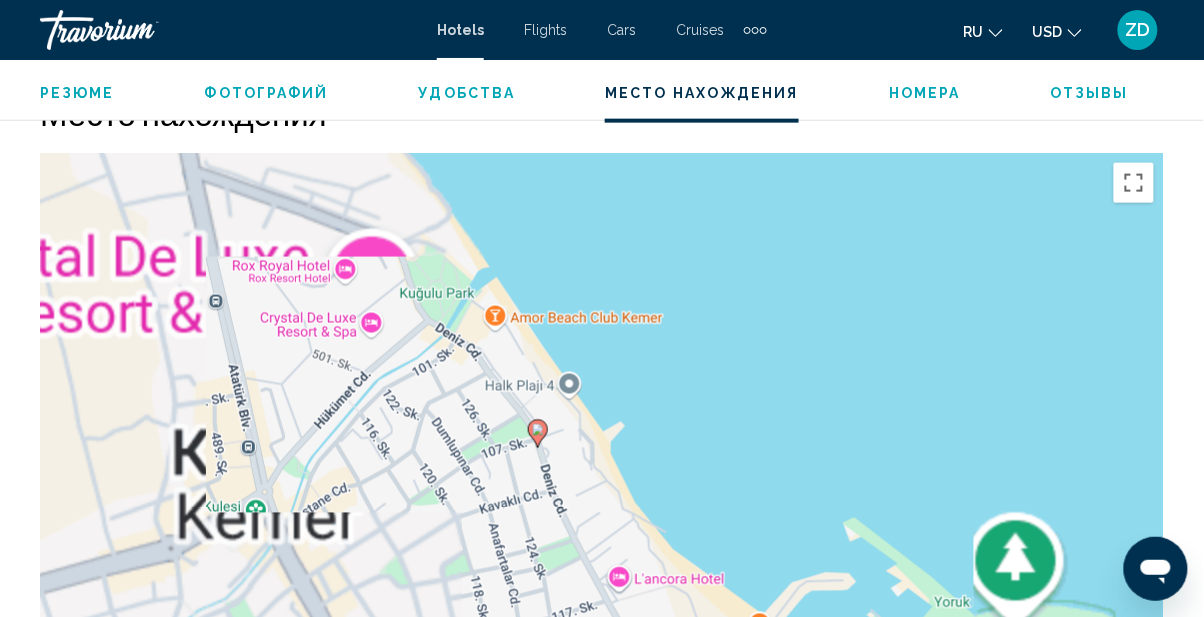 click on "Чтобы активировать перетаскивание с помощью клавиатуры, нажмите Alt + Ввод. После этого перемещайте маркер, используя клавиши со стрелками. Чтобы завершить перетаскивание, нажмите клавишу Ввод. Чтобы отменить действие, нажмите клавишу Esc." at bounding box center (602, 453) 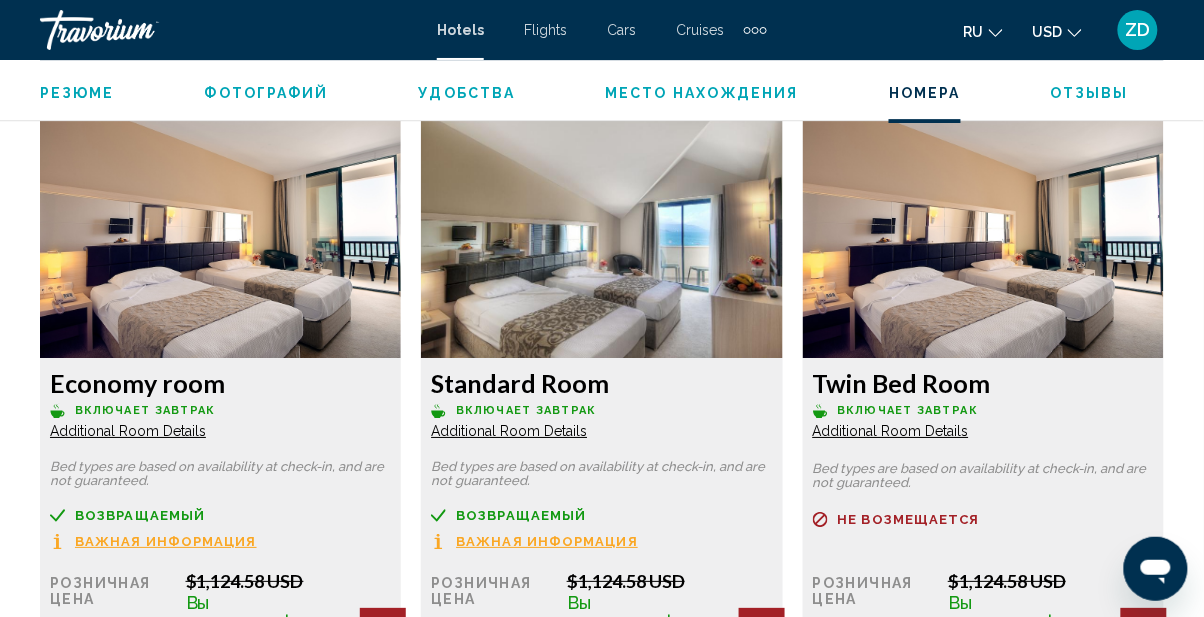 scroll, scrollTop: 3083, scrollLeft: 0, axis: vertical 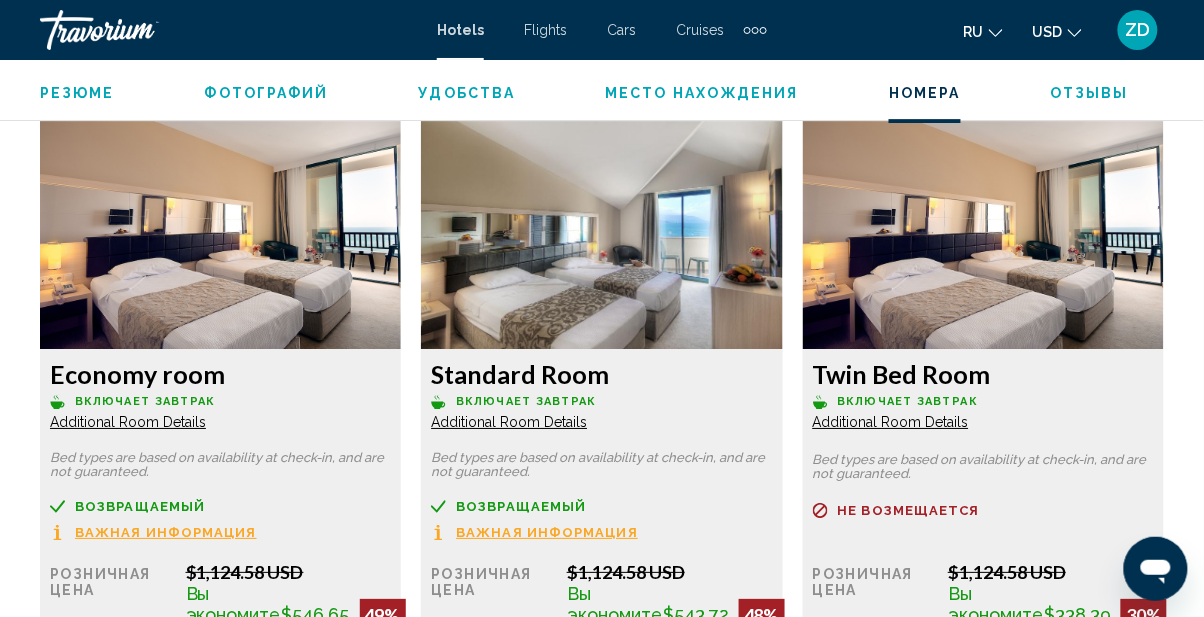 click at bounding box center [220, 224] 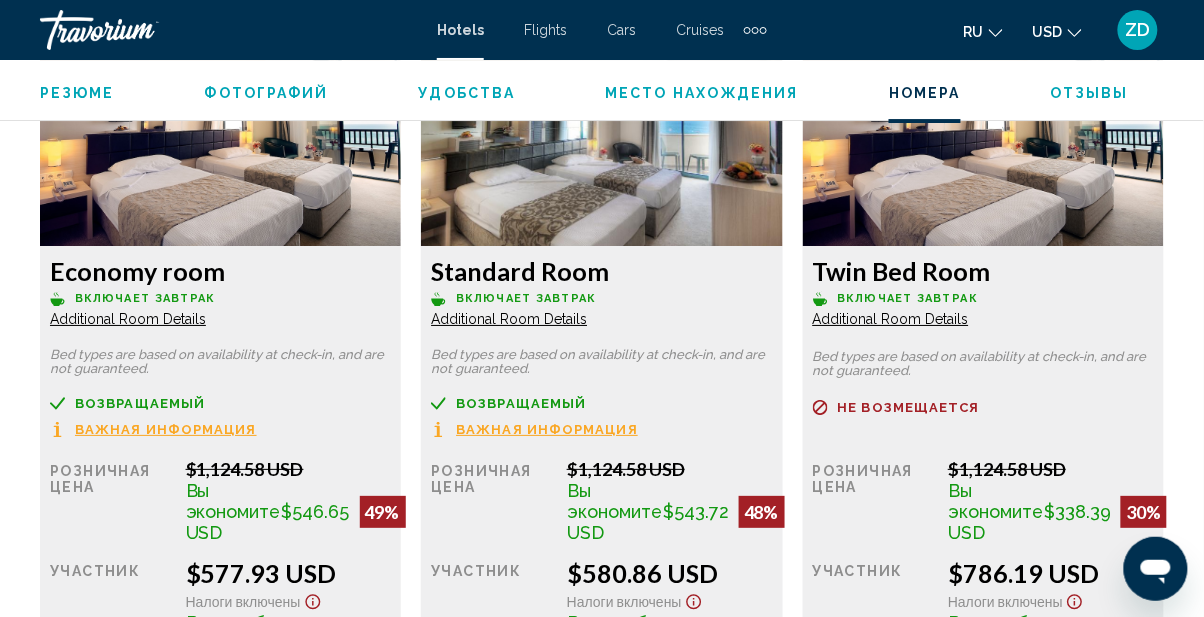 scroll, scrollTop: 3190, scrollLeft: 0, axis: vertical 